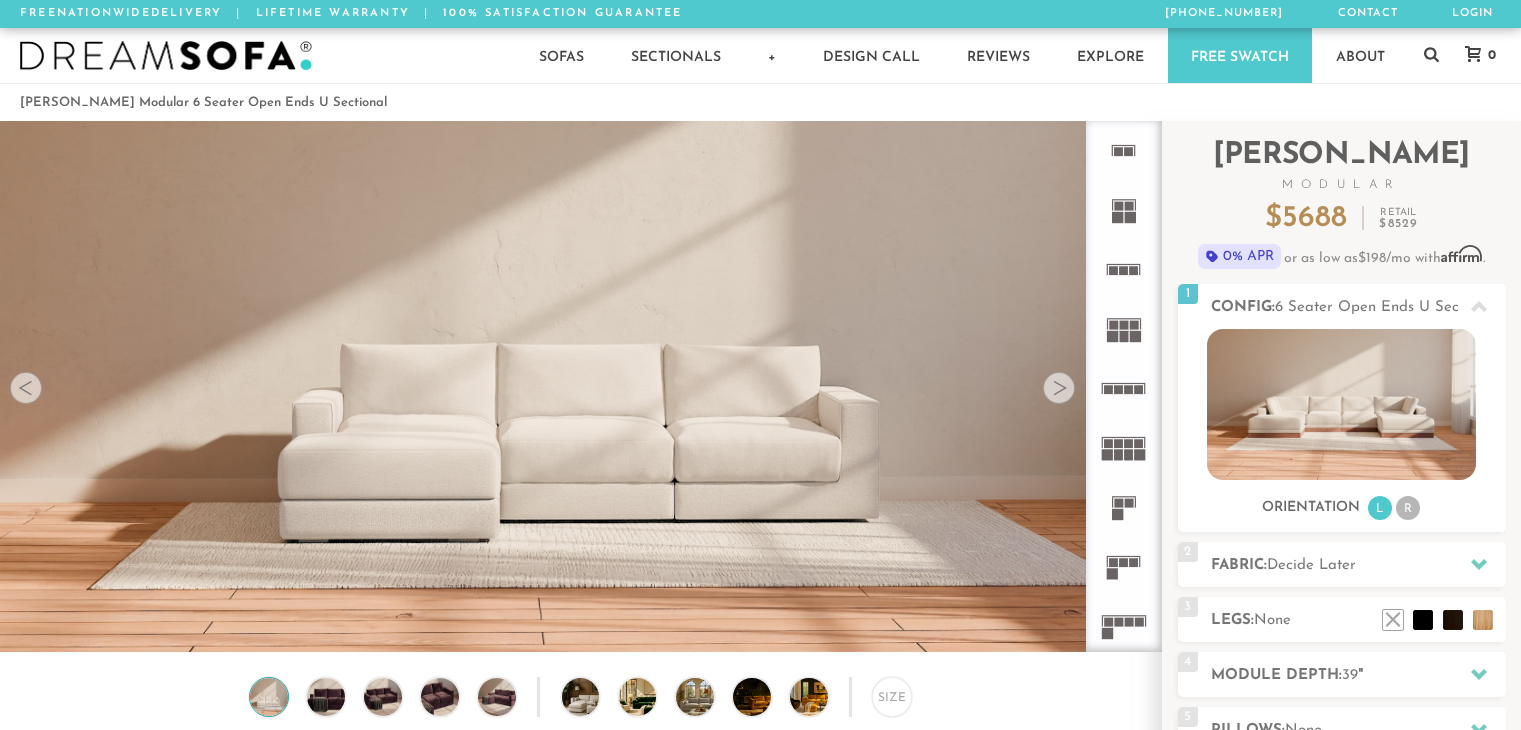 scroll, scrollTop: 354, scrollLeft: 0, axis: vertical 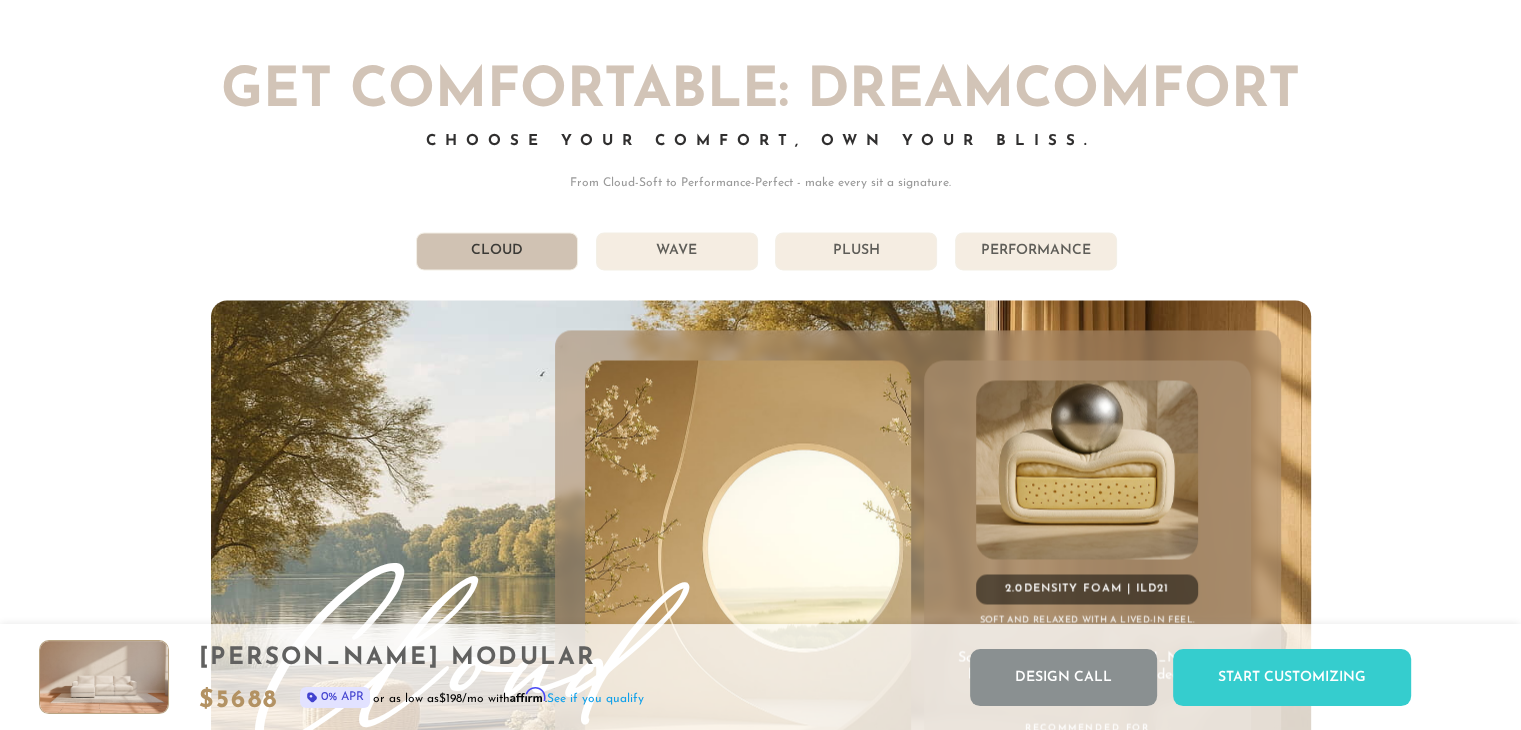 click on "Wave" at bounding box center [677, 251] 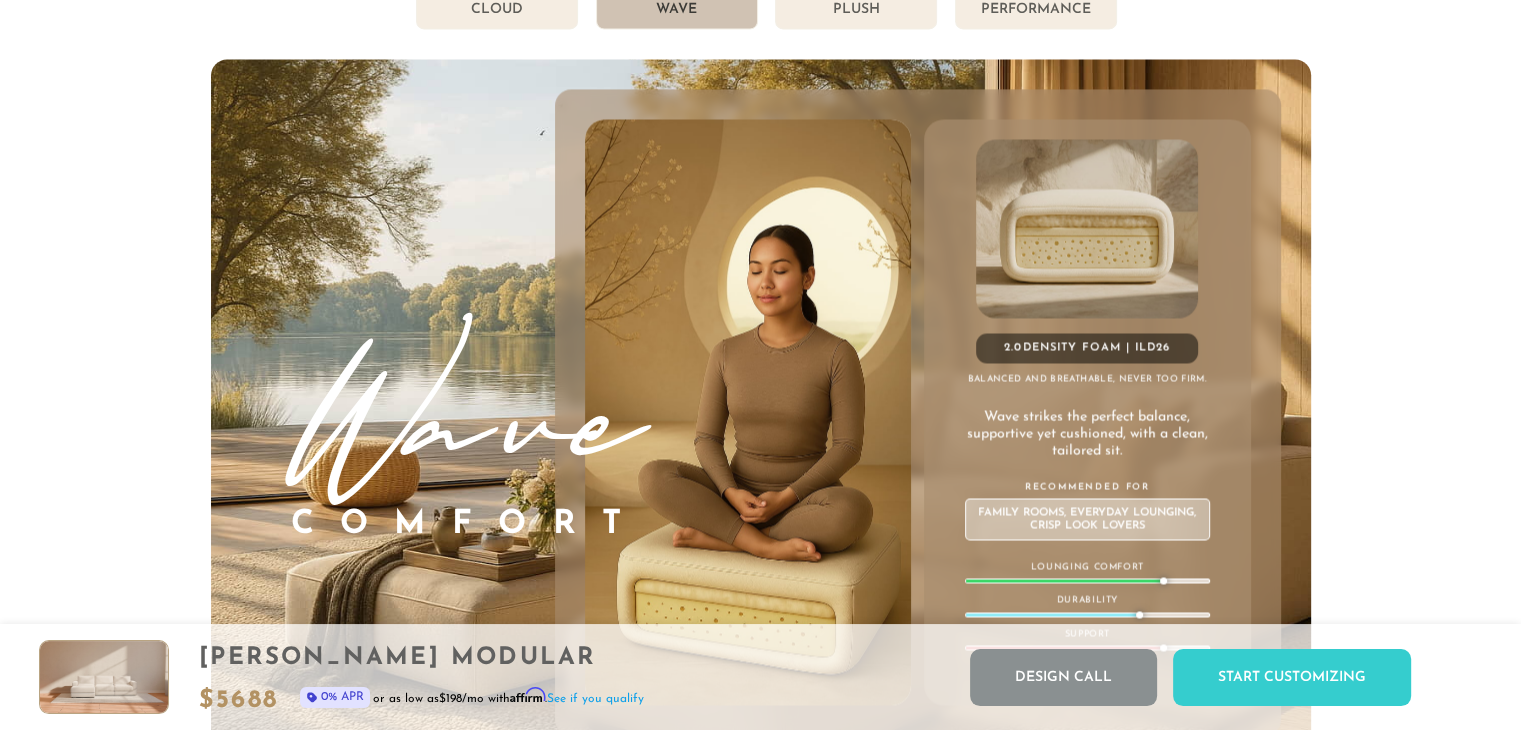 scroll, scrollTop: 10925, scrollLeft: 0, axis: vertical 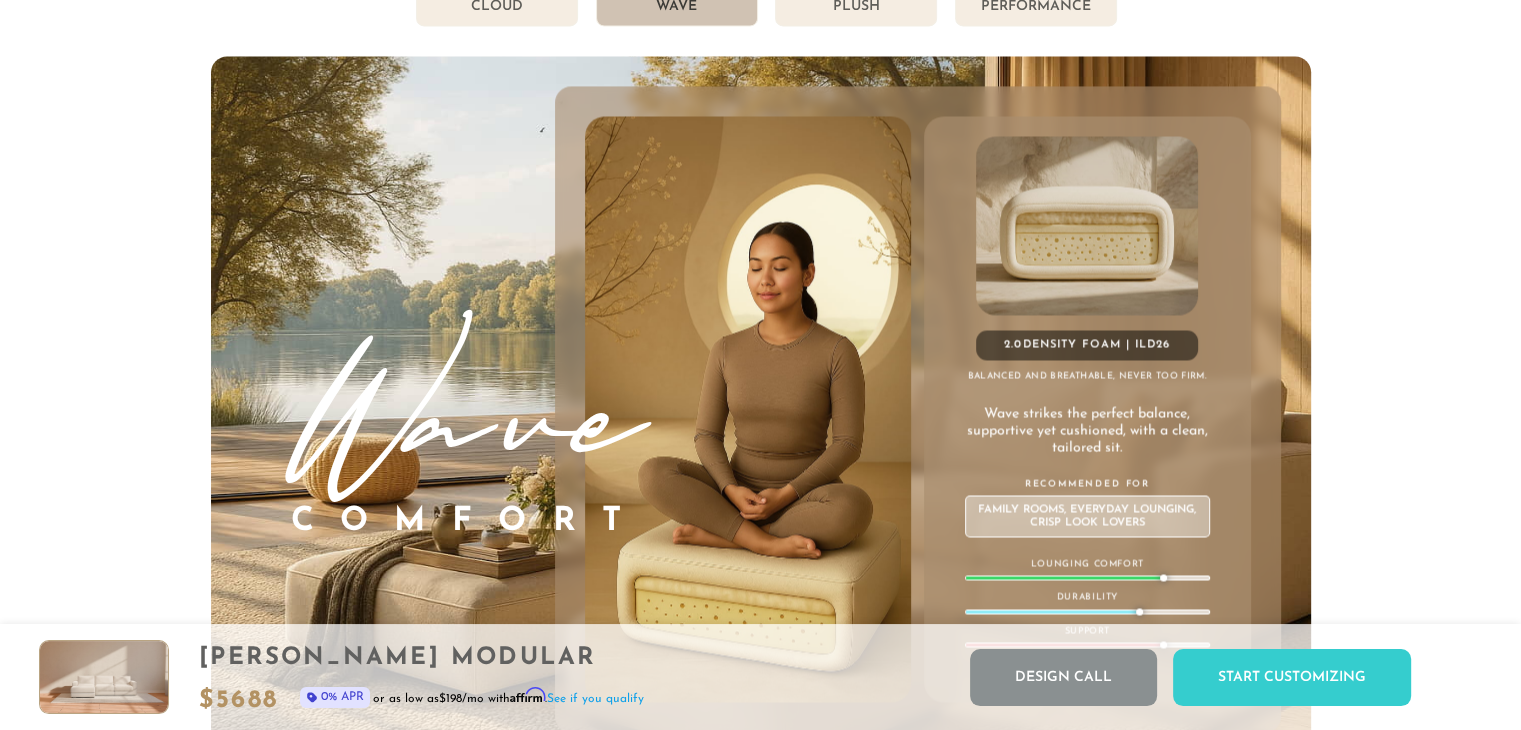 click on "Plush" at bounding box center [856, 7] 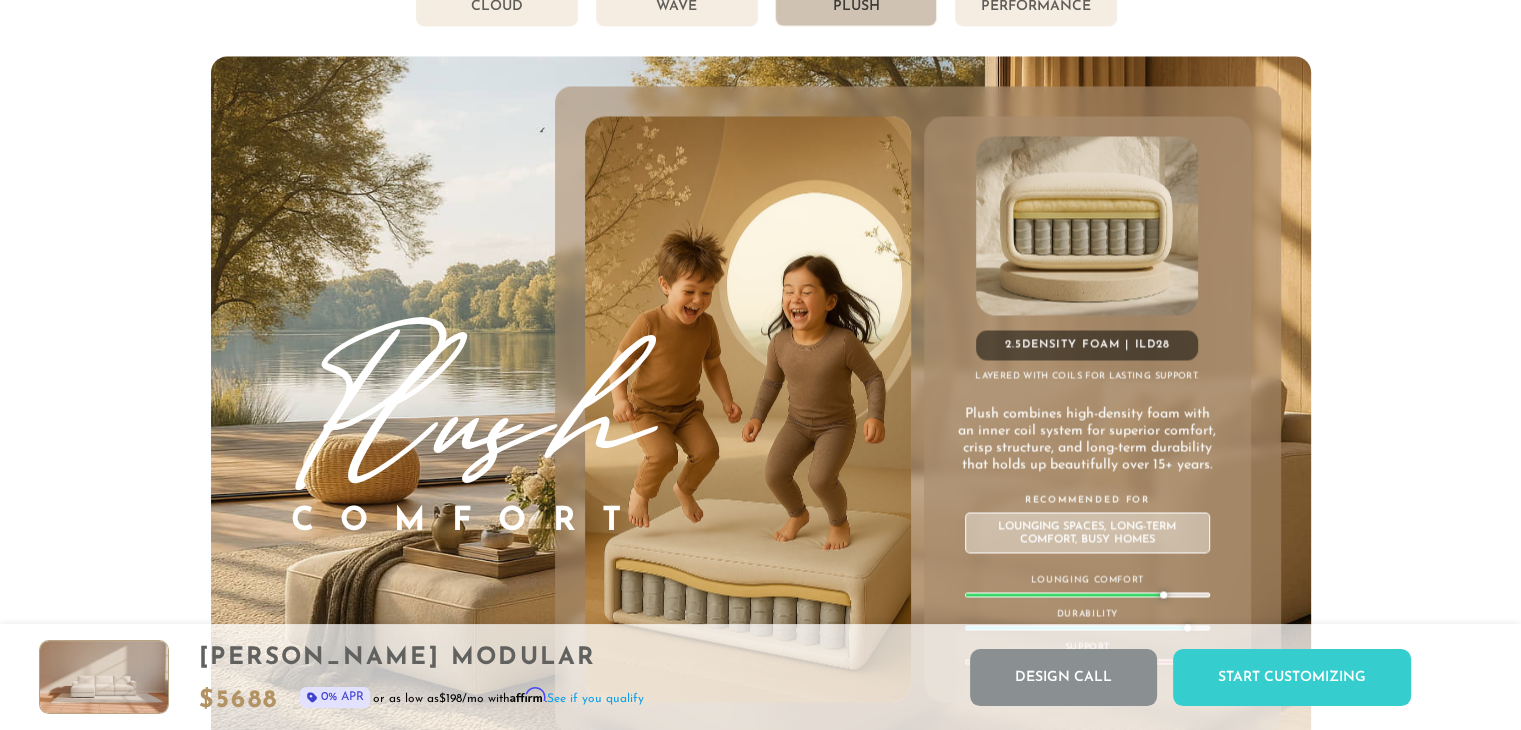 click on "Performance" at bounding box center (1036, 7) 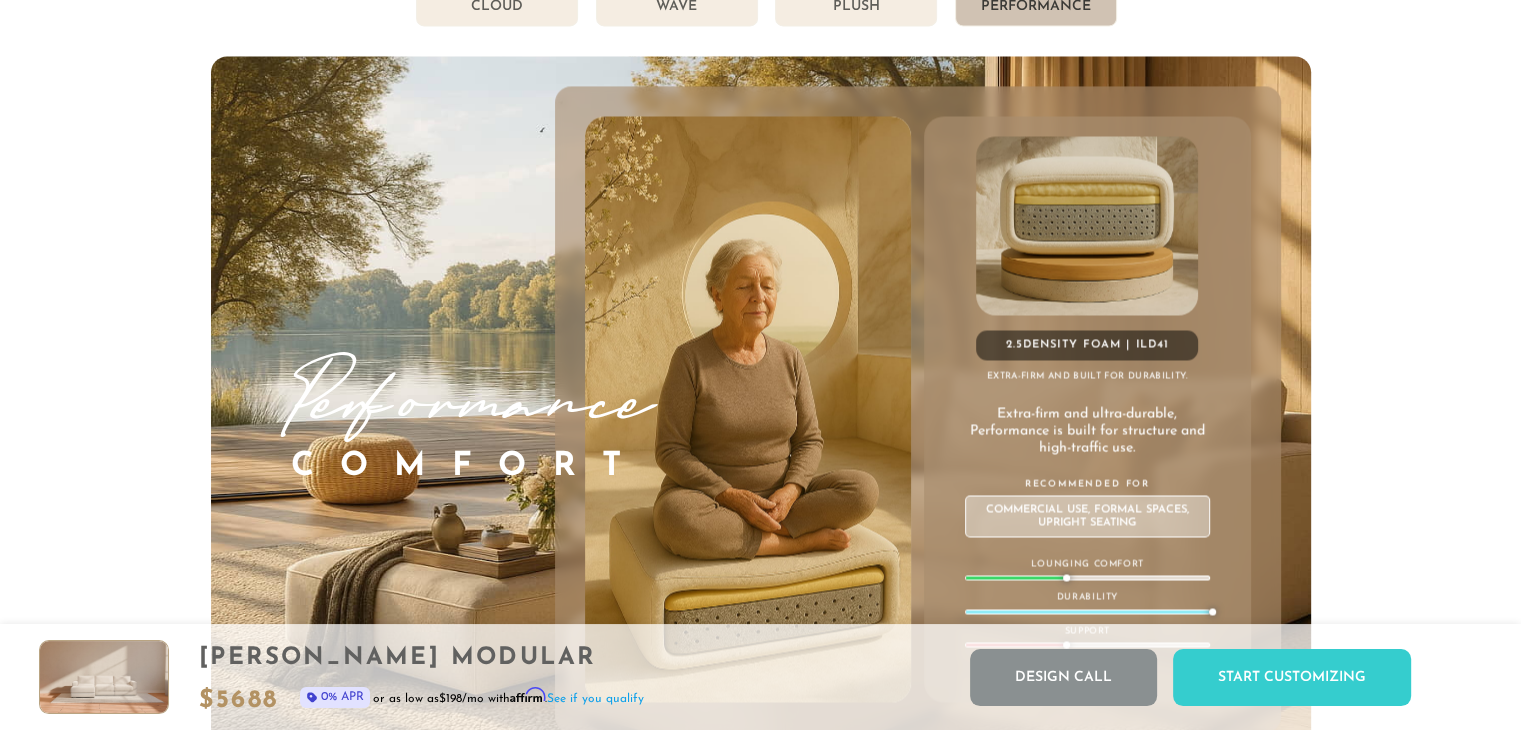 click on "Wave" at bounding box center [677, 7] 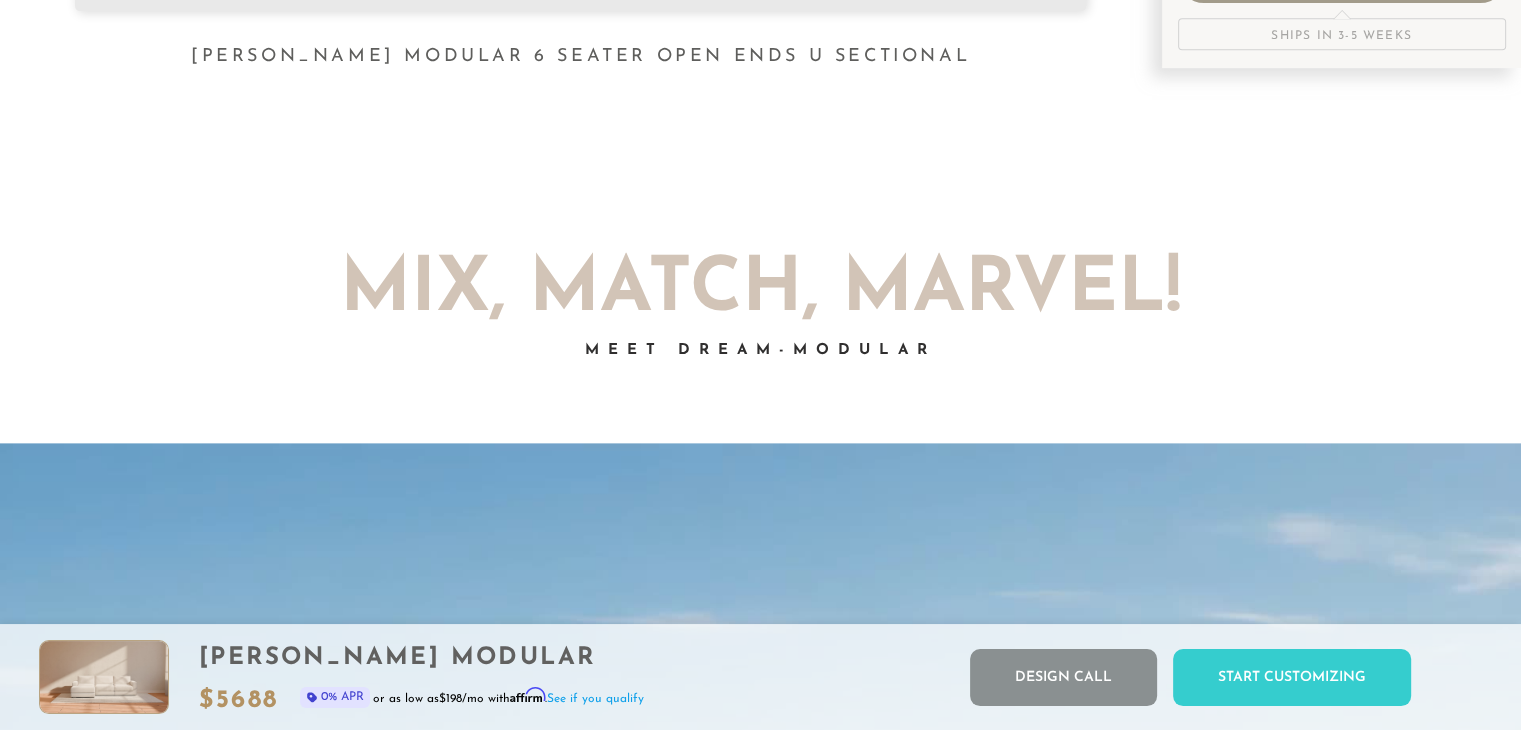 scroll, scrollTop: 0, scrollLeft: 0, axis: both 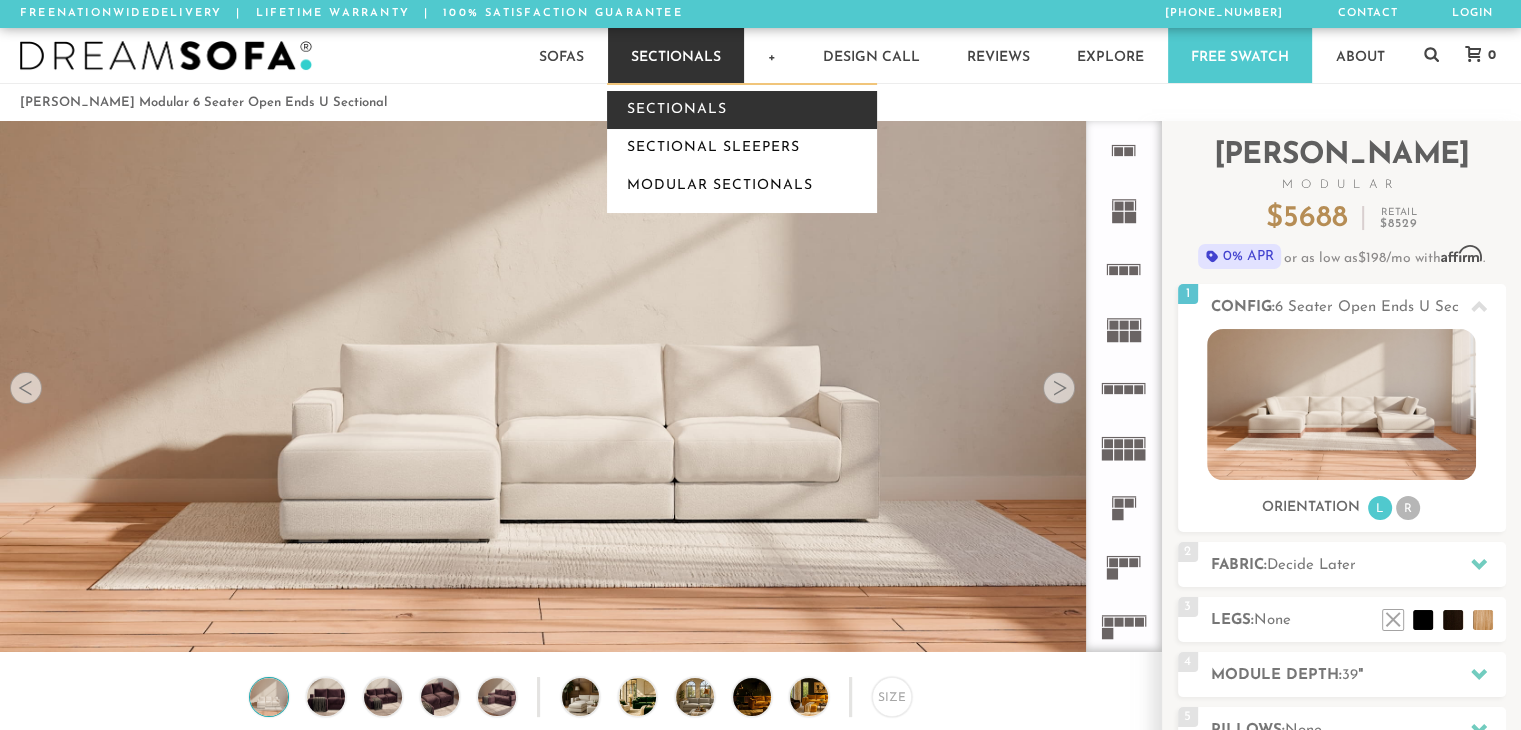 click on "Sectionals" at bounding box center [742, 110] 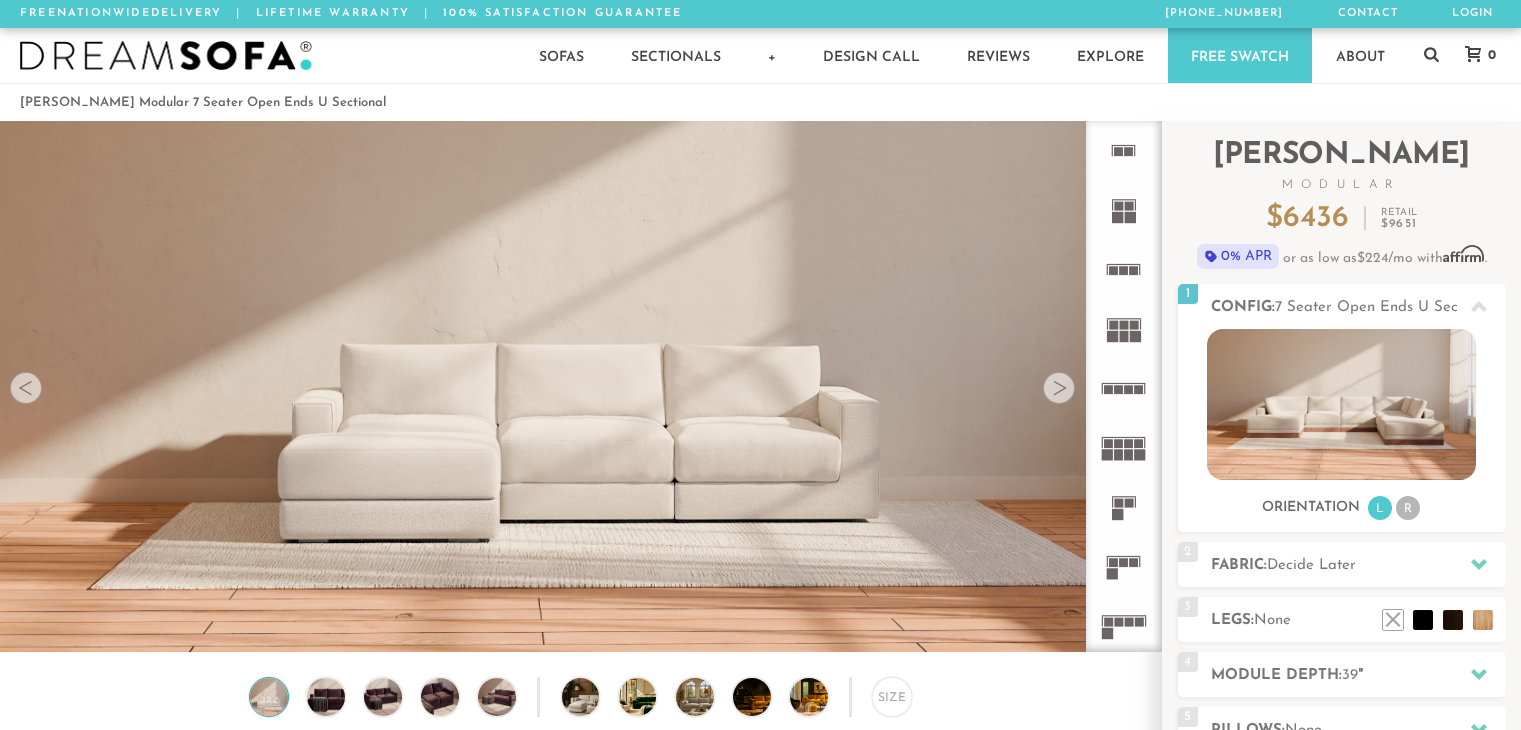 scroll, scrollTop: 0, scrollLeft: 0, axis: both 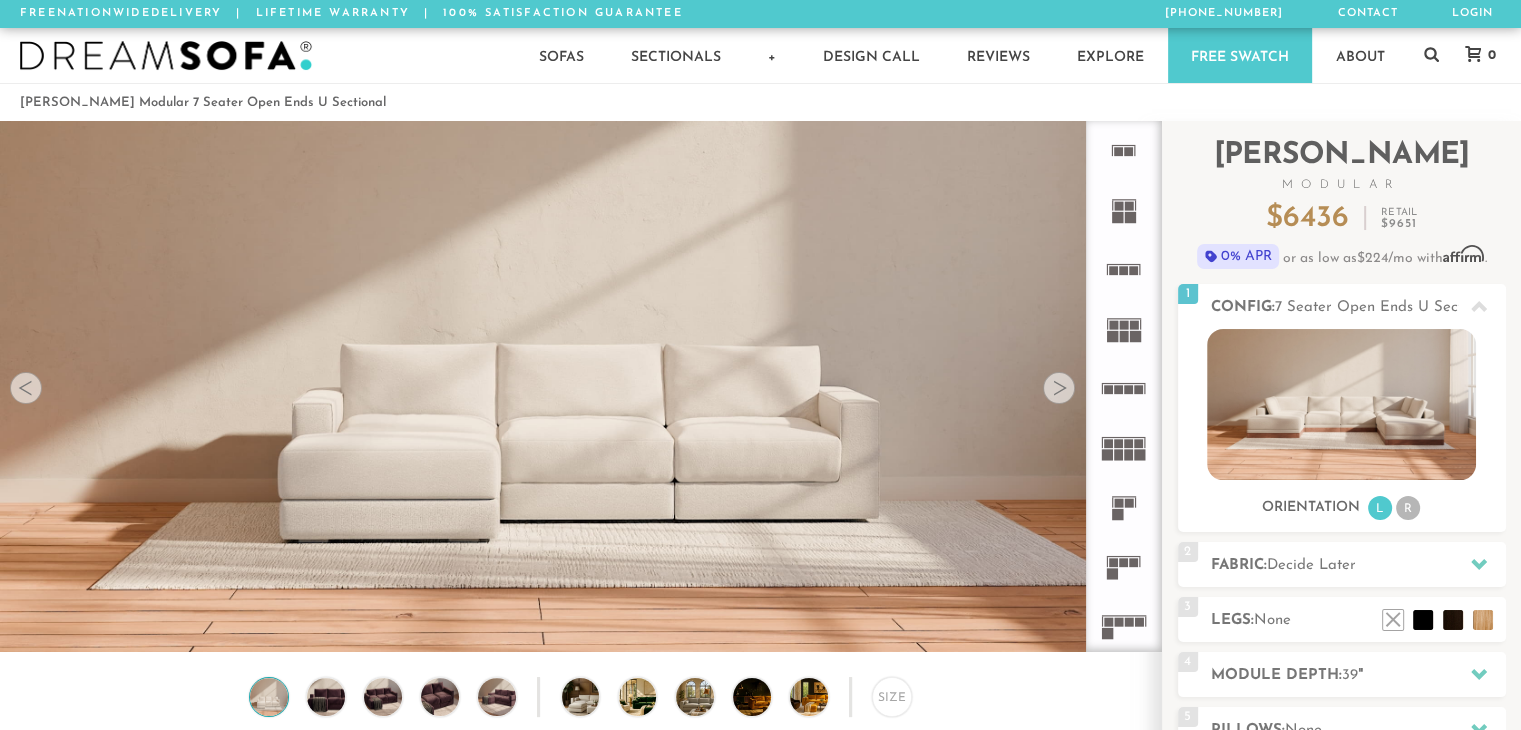 click at bounding box center (1059, 388) 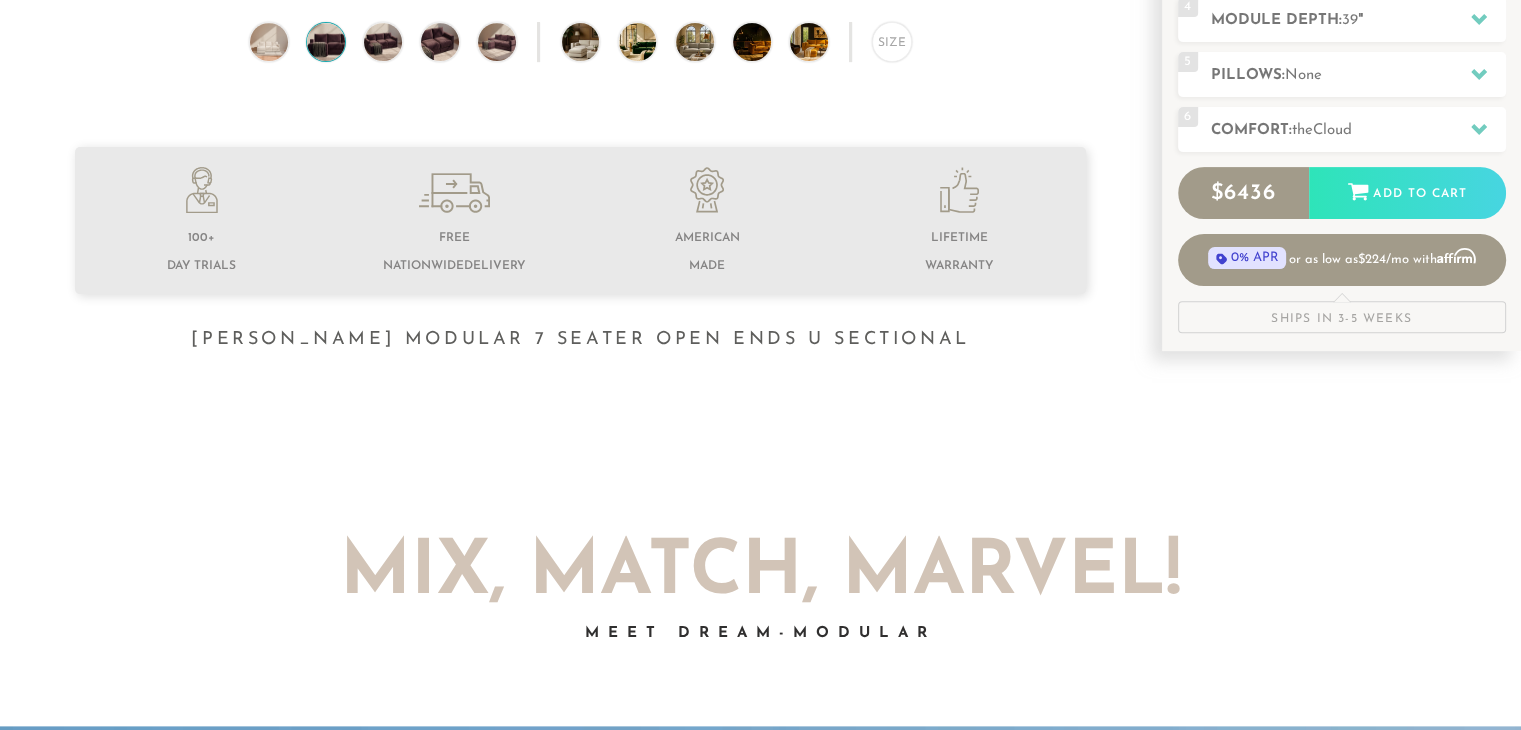 scroll, scrollTop: 560, scrollLeft: 0, axis: vertical 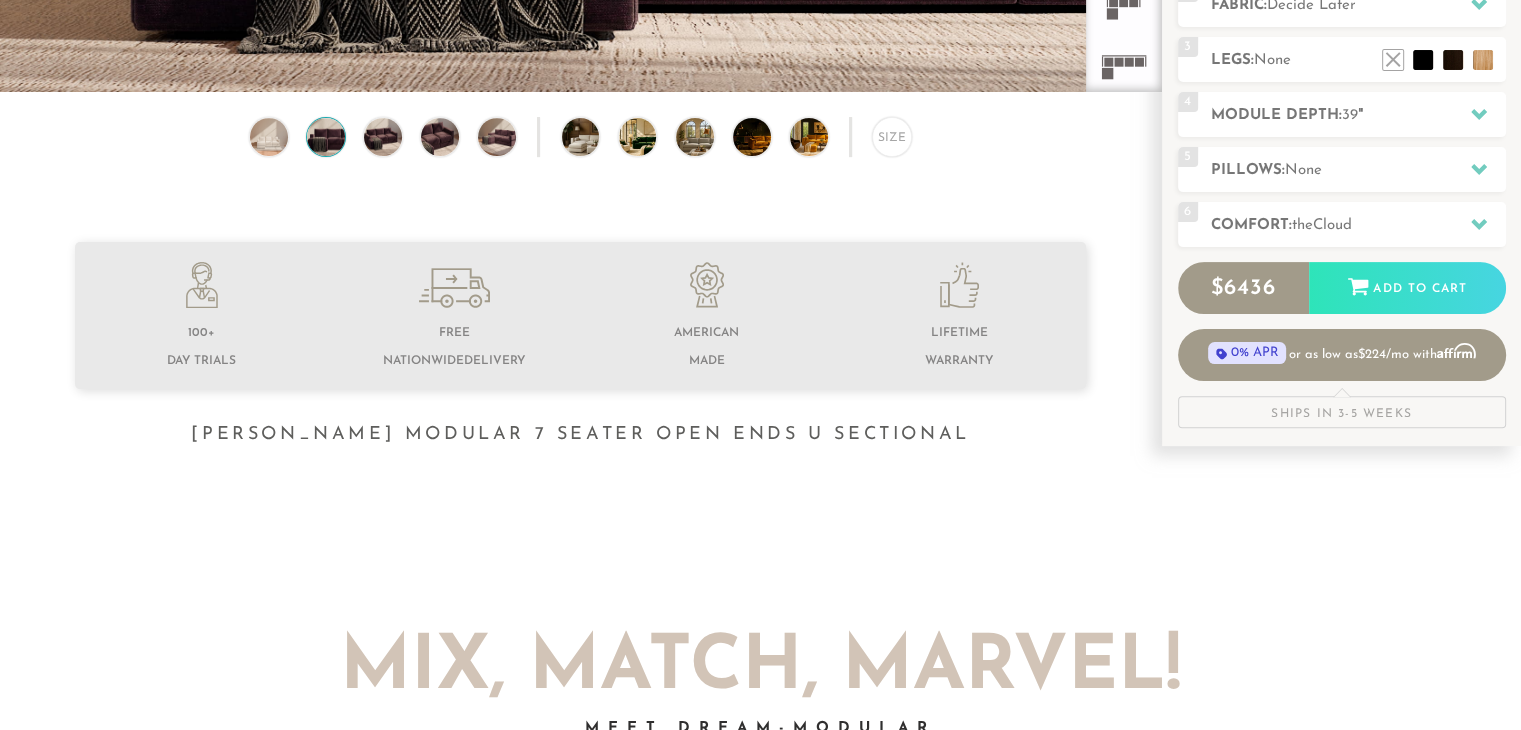 click at bounding box center (580, 362) 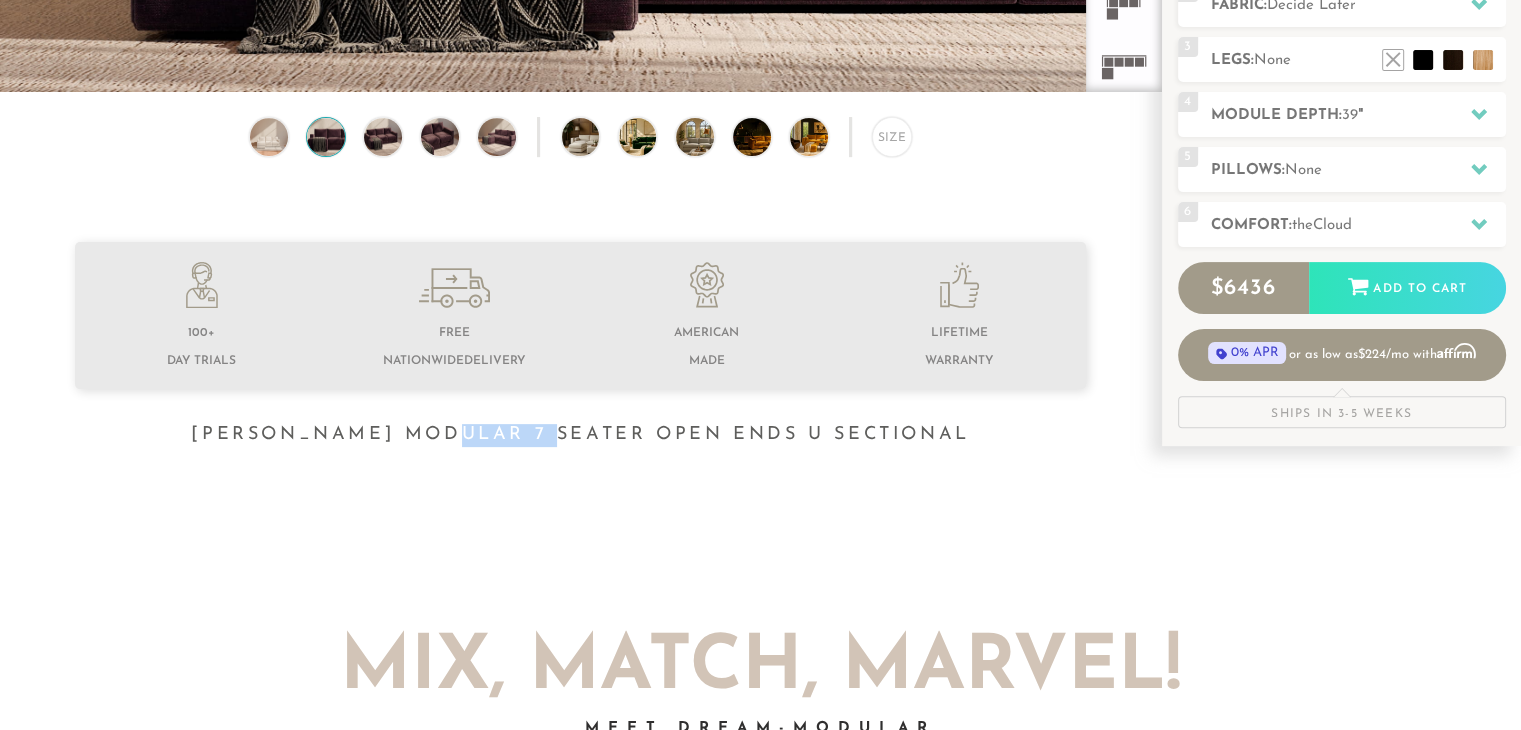 click at bounding box center [580, 362] 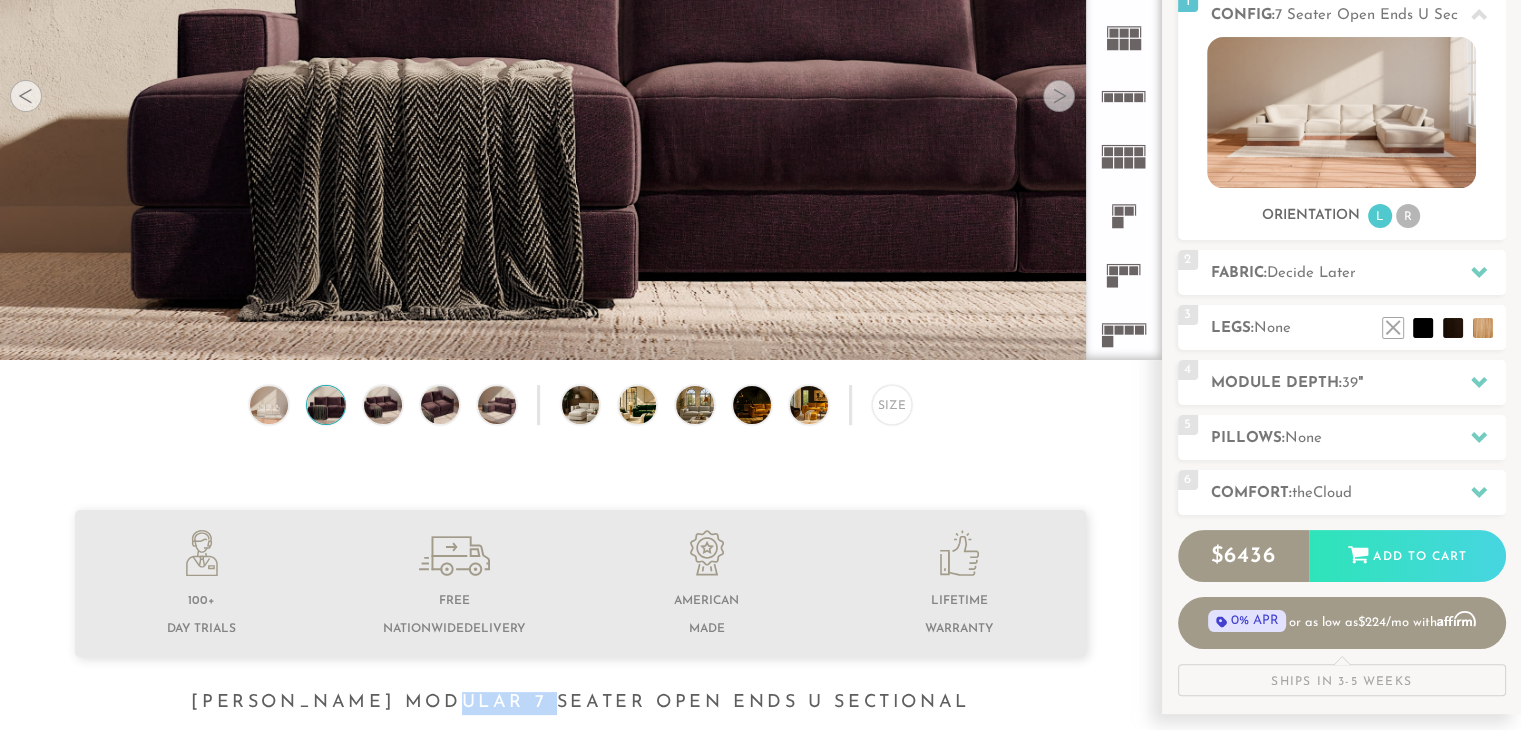 scroll, scrollTop: 303, scrollLeft: 0, axis: vertical 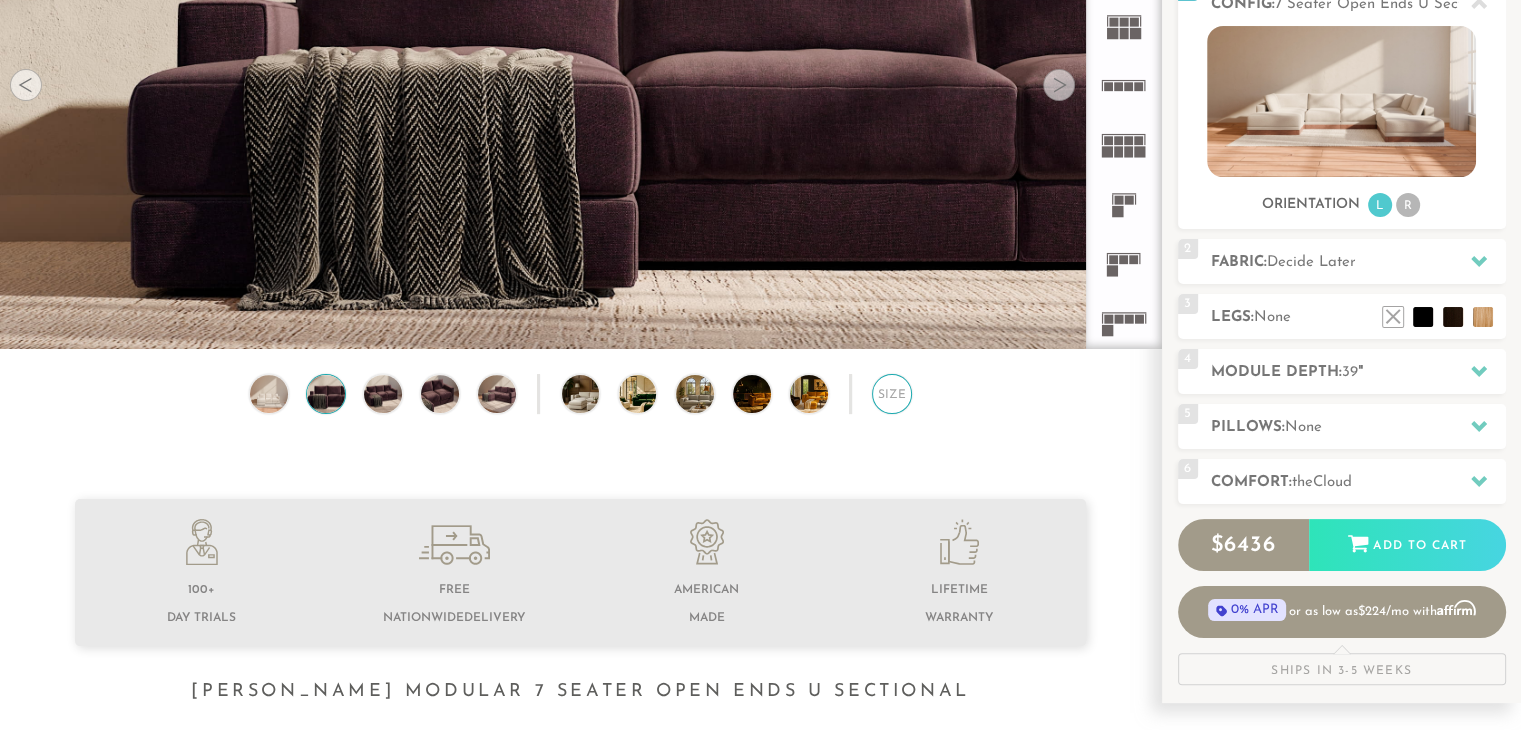 click on "Size" at bounding box center [892, 394] 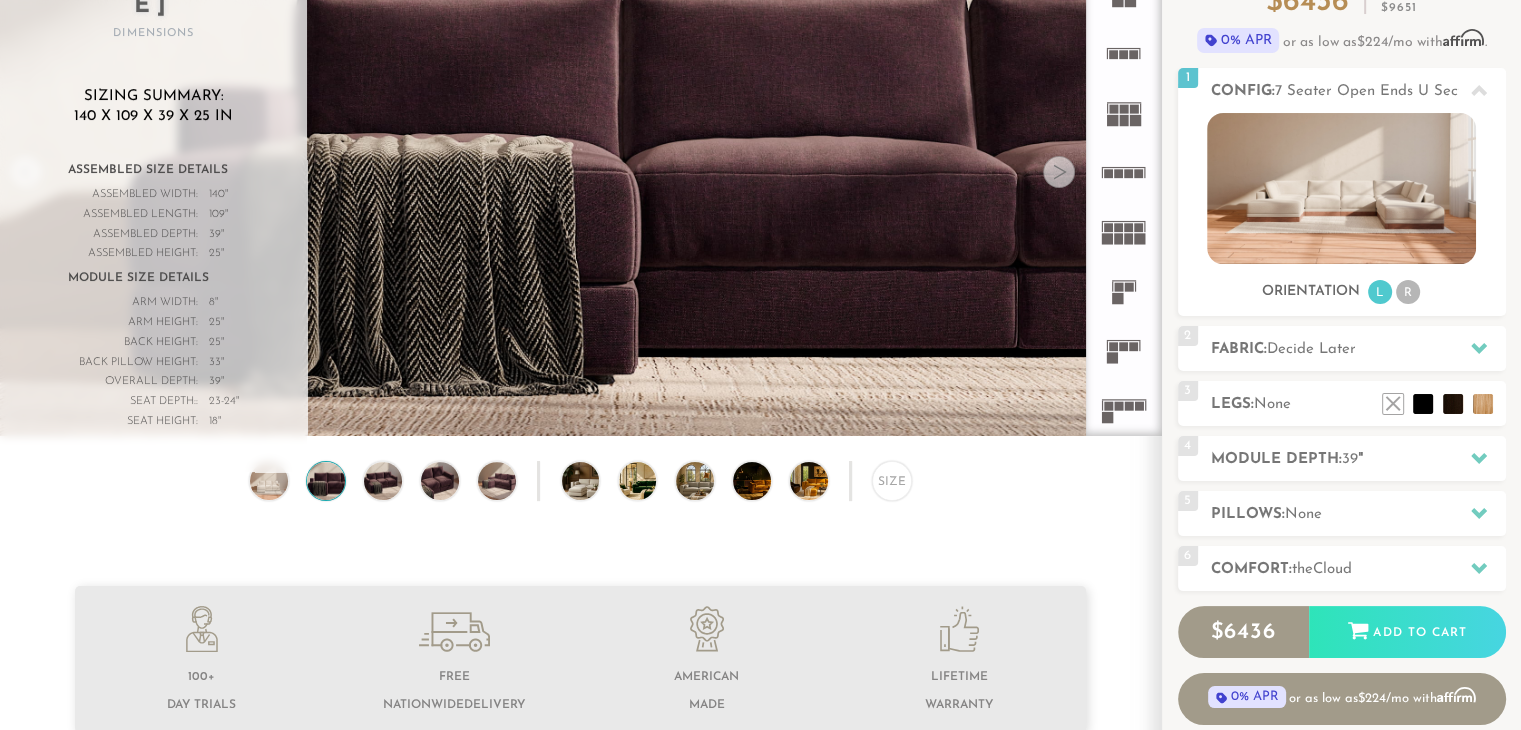 scroll, scrollTop: 0, scrollLeft: 0, axis: both 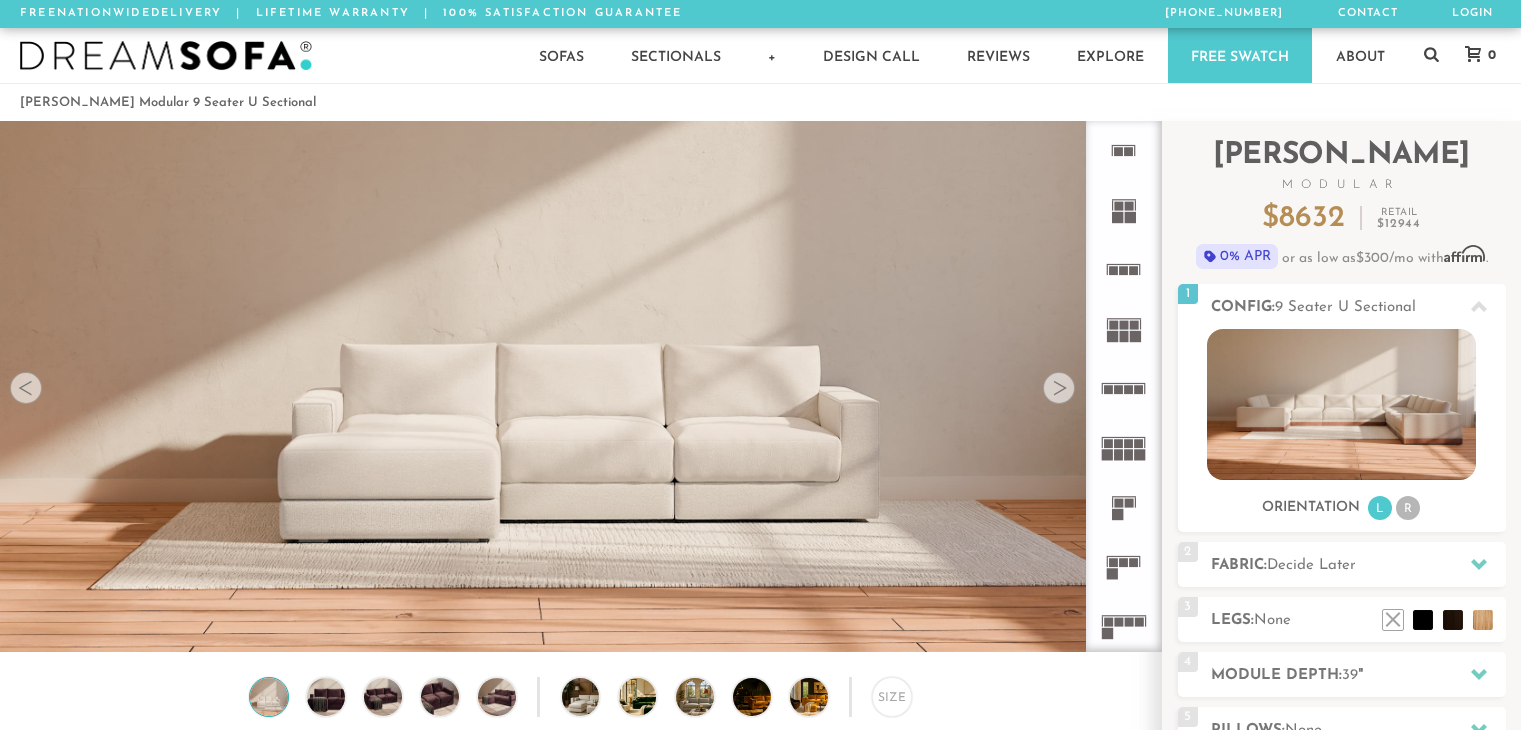click at bounding box center (26, 388) 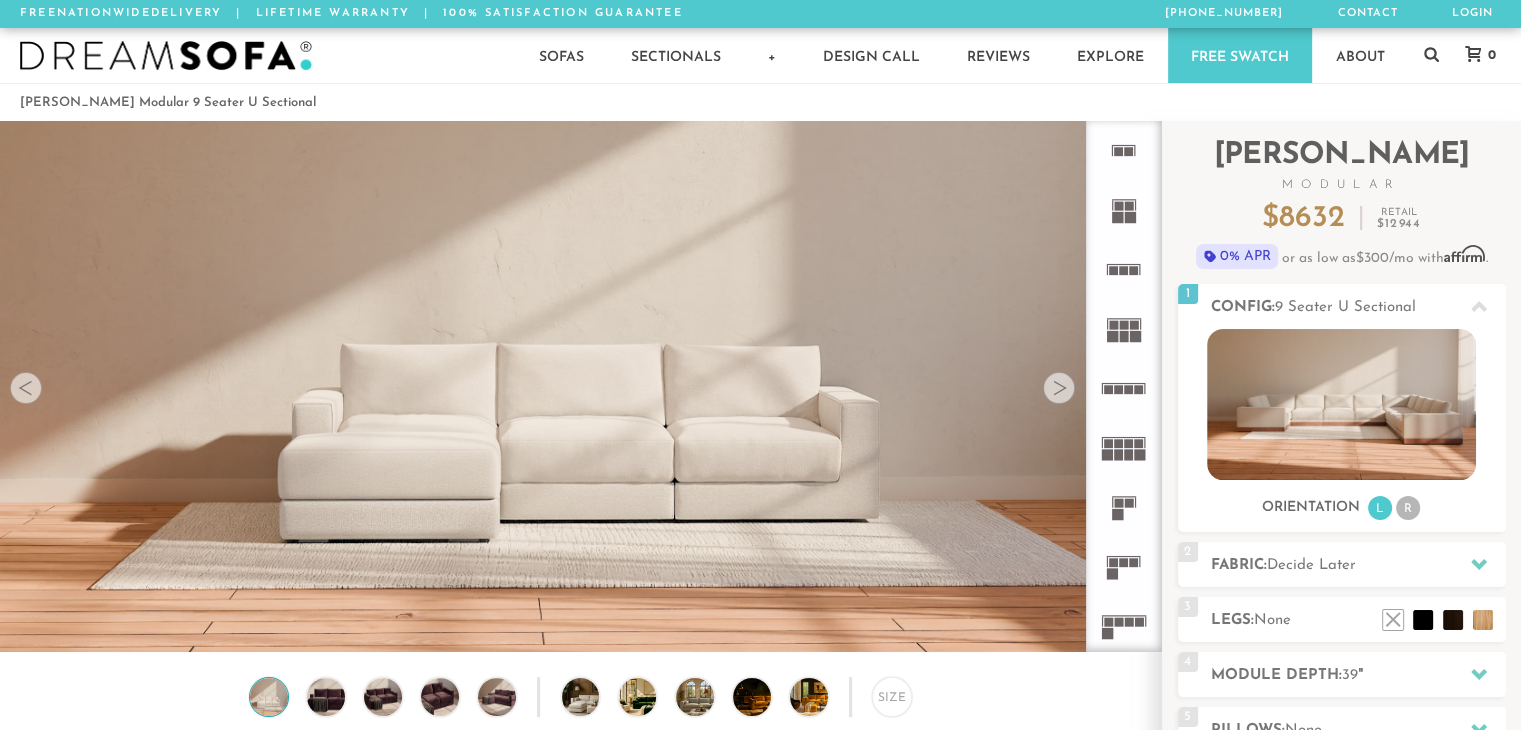 scroll, scrollTop: 0, scrollLeft: 1, axis: horizontal 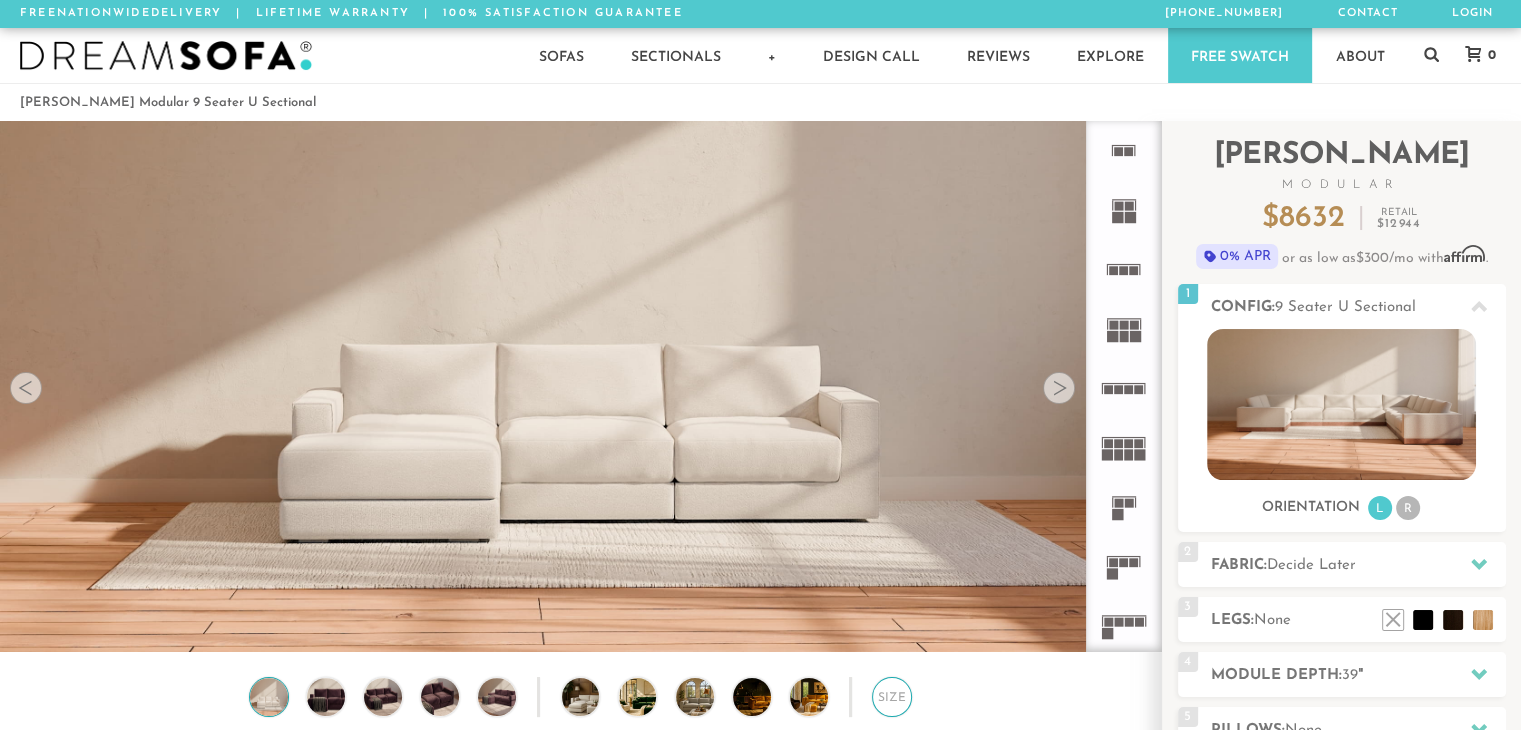 click on "Size" at bounding box center (892, 697) 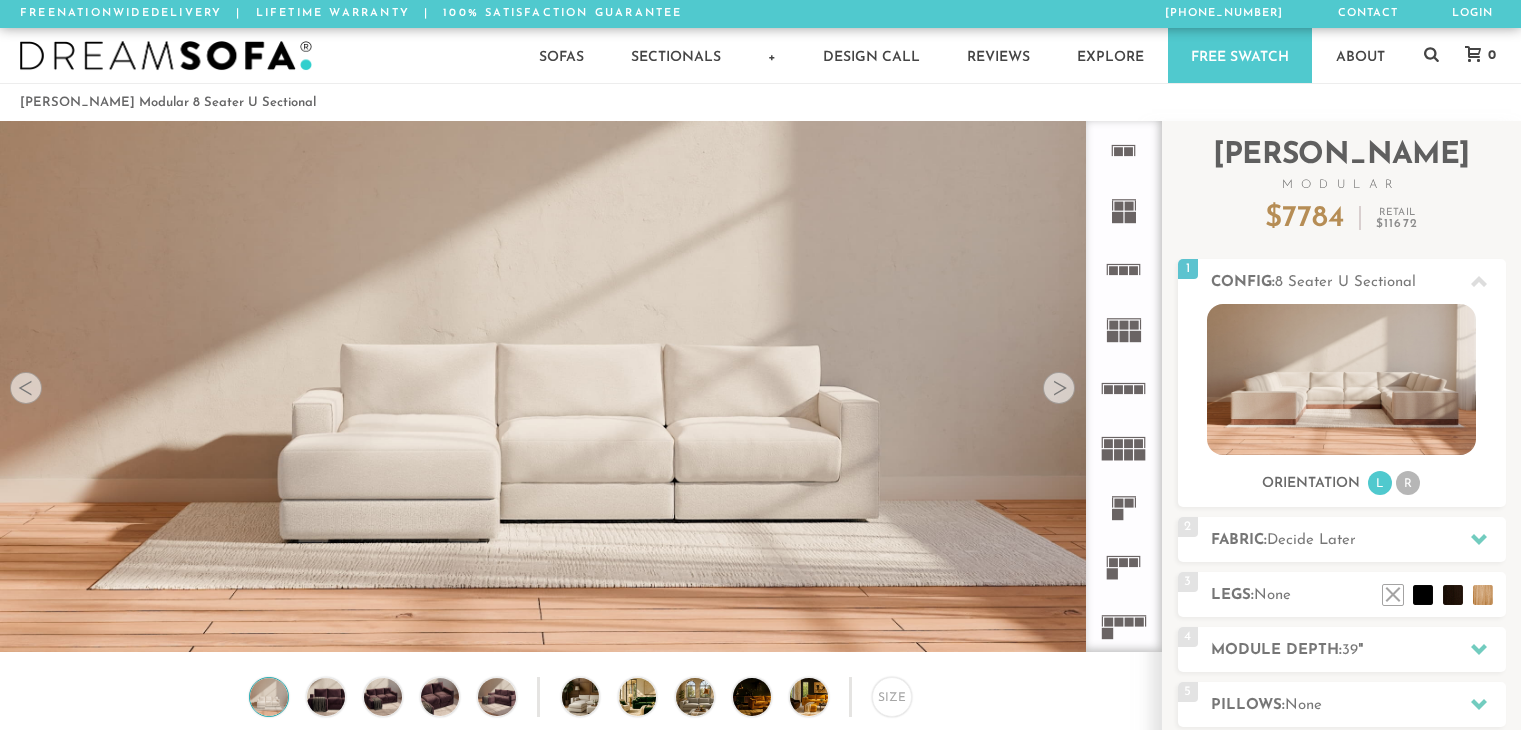 scroll, scrollTop: 0, scrollLeft: 0, axis: both 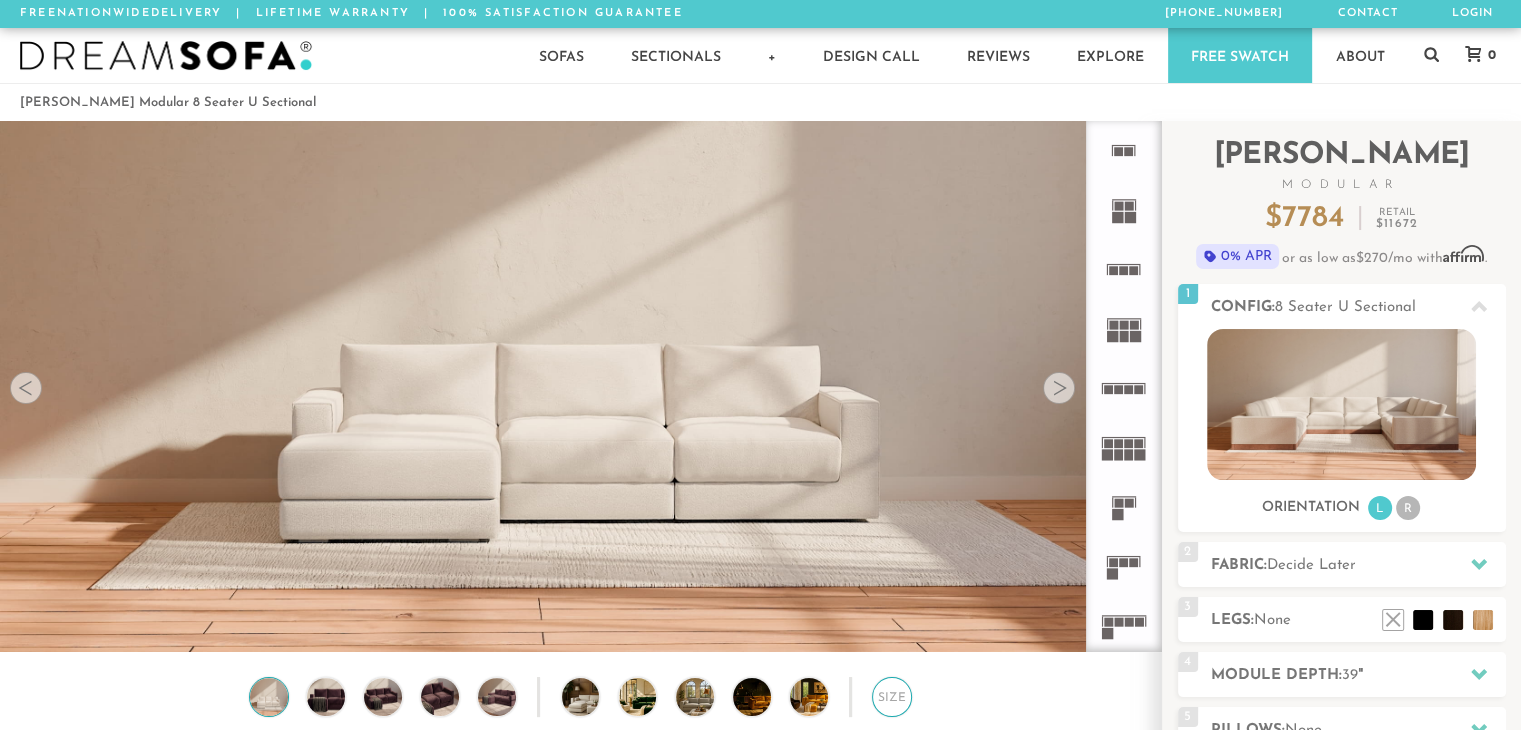 click on "Size" at bounding box center [892, 697] 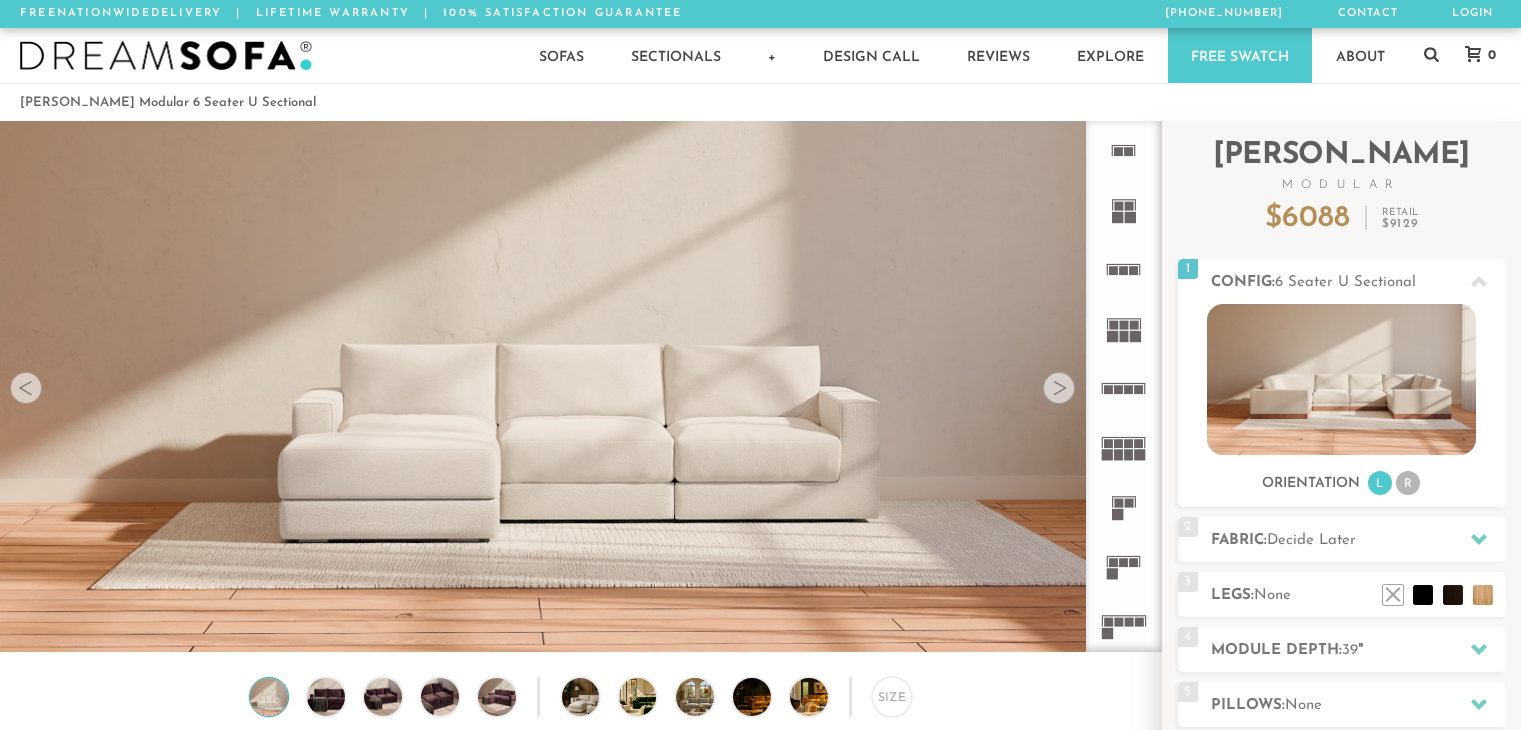 scroll, scrollTop: 0, scrollLeft: 0, axis: both 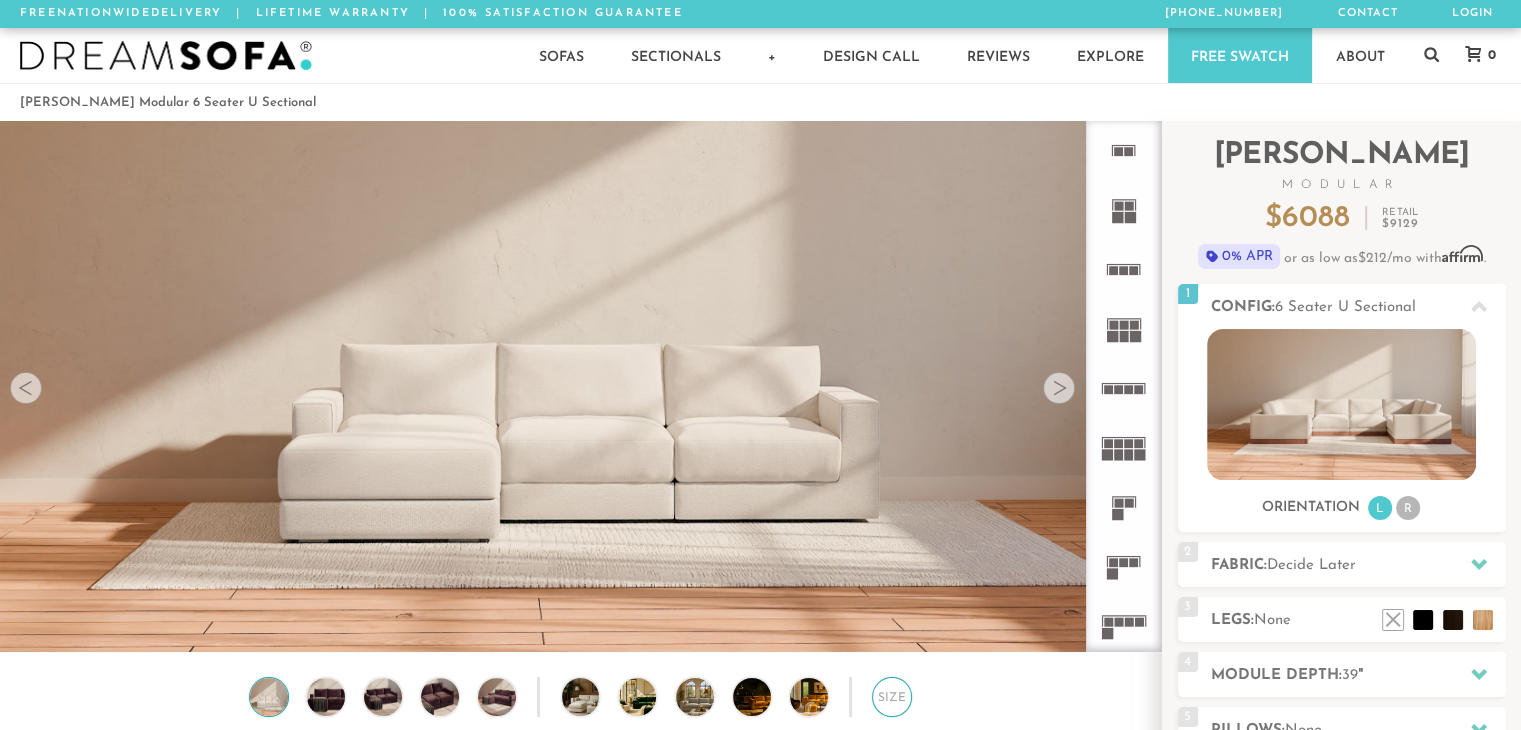 click on "Size" at bounding box center (892, 697) 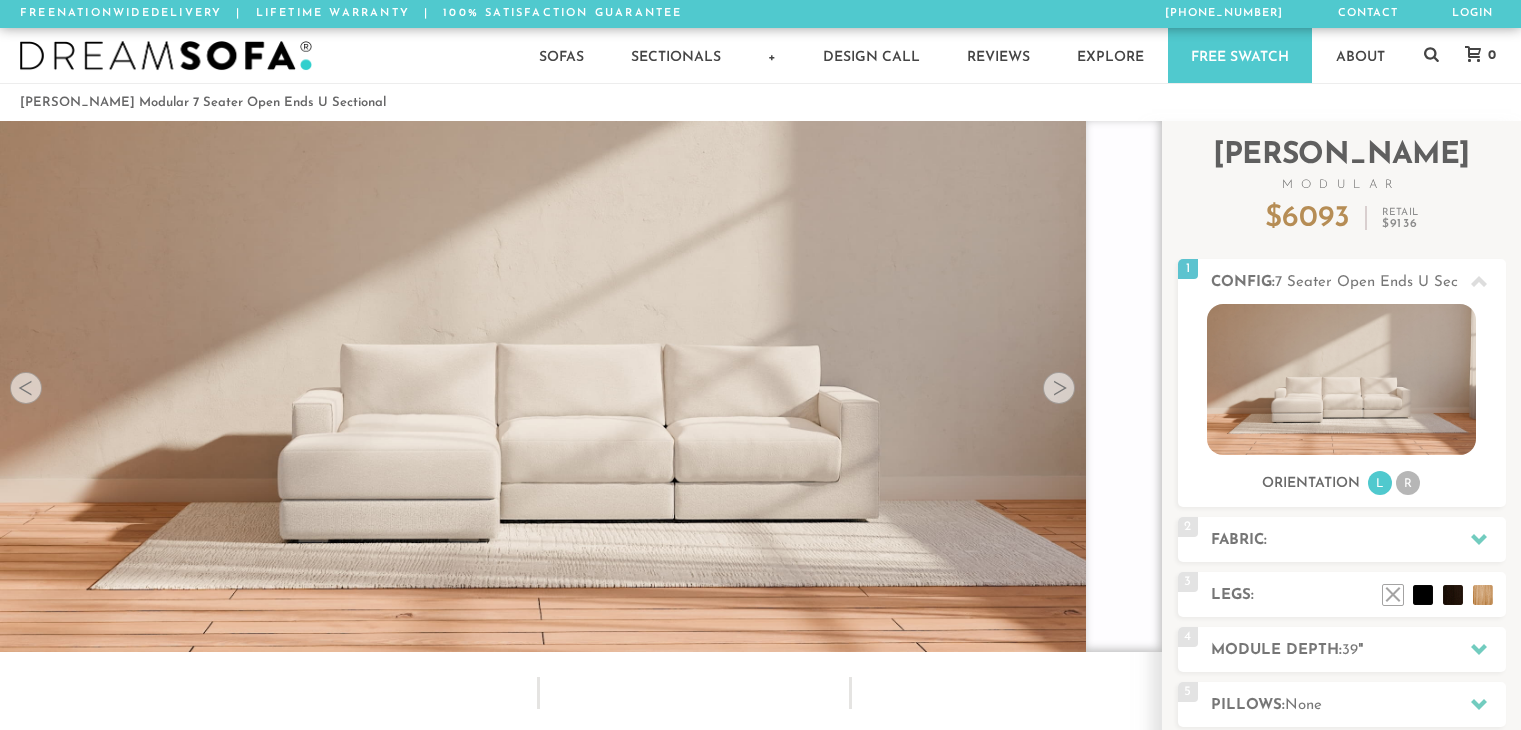 scroll, scrollTop: 0, scrollLeft: 0, axis: both 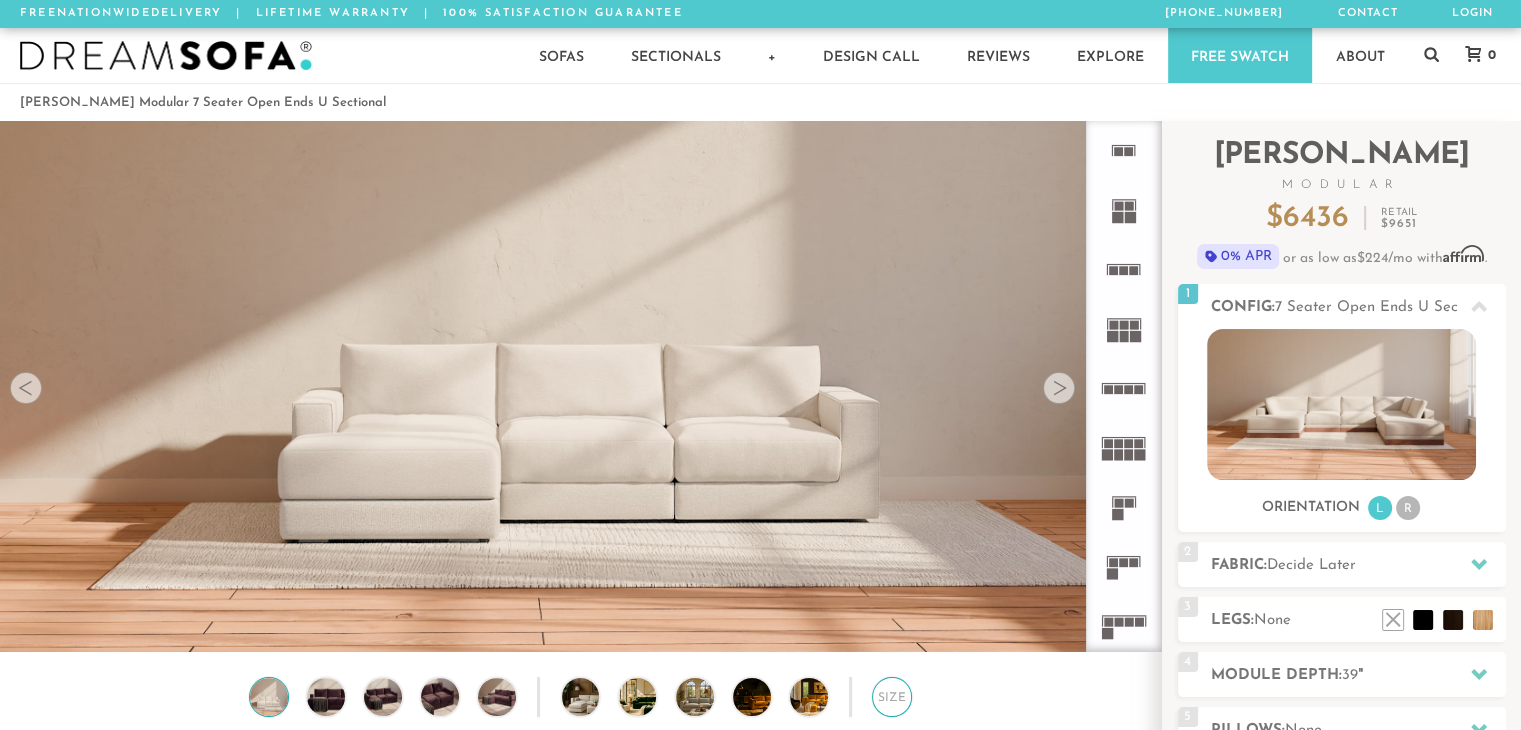 click on "Size" at bounding box center [892, 697] 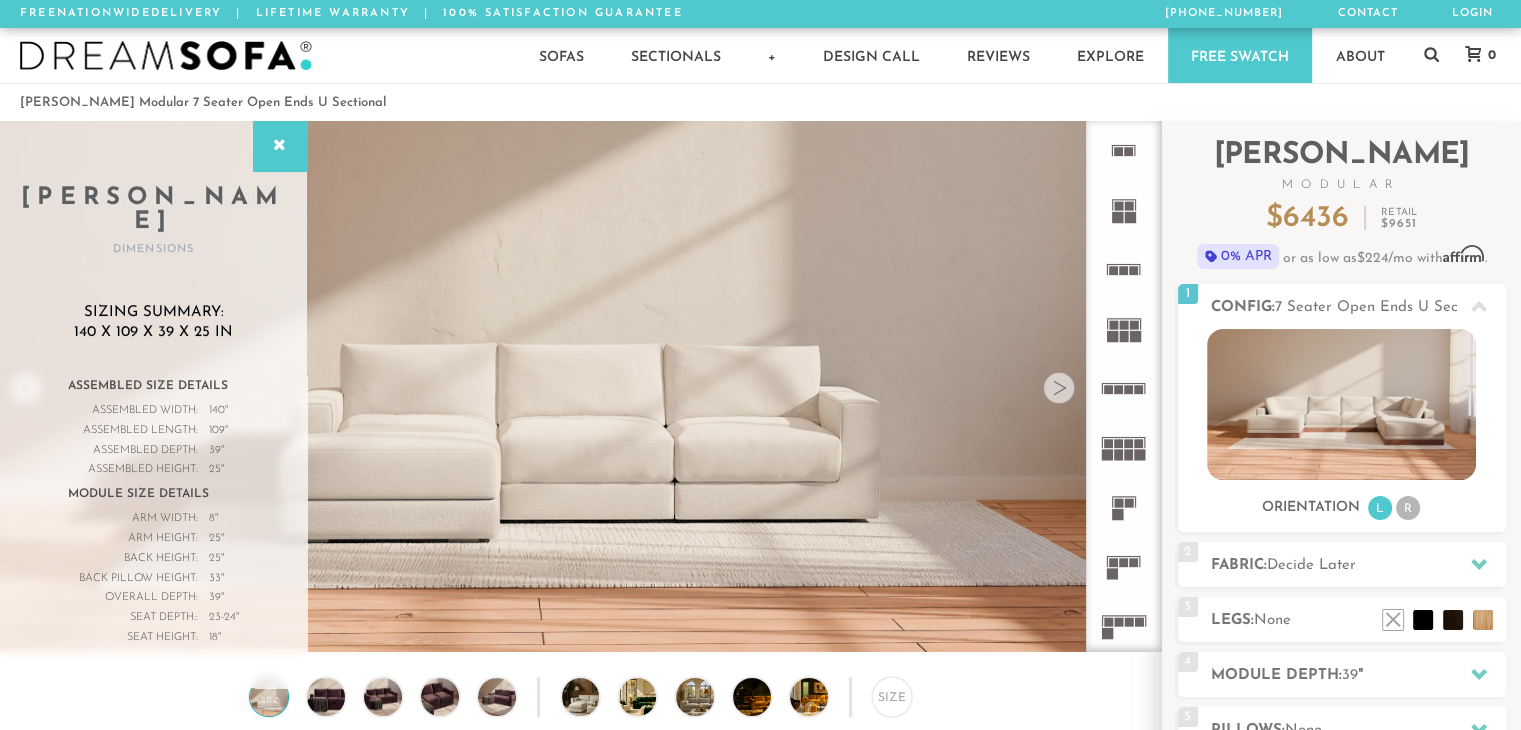 click at bounding box center (580, 354) 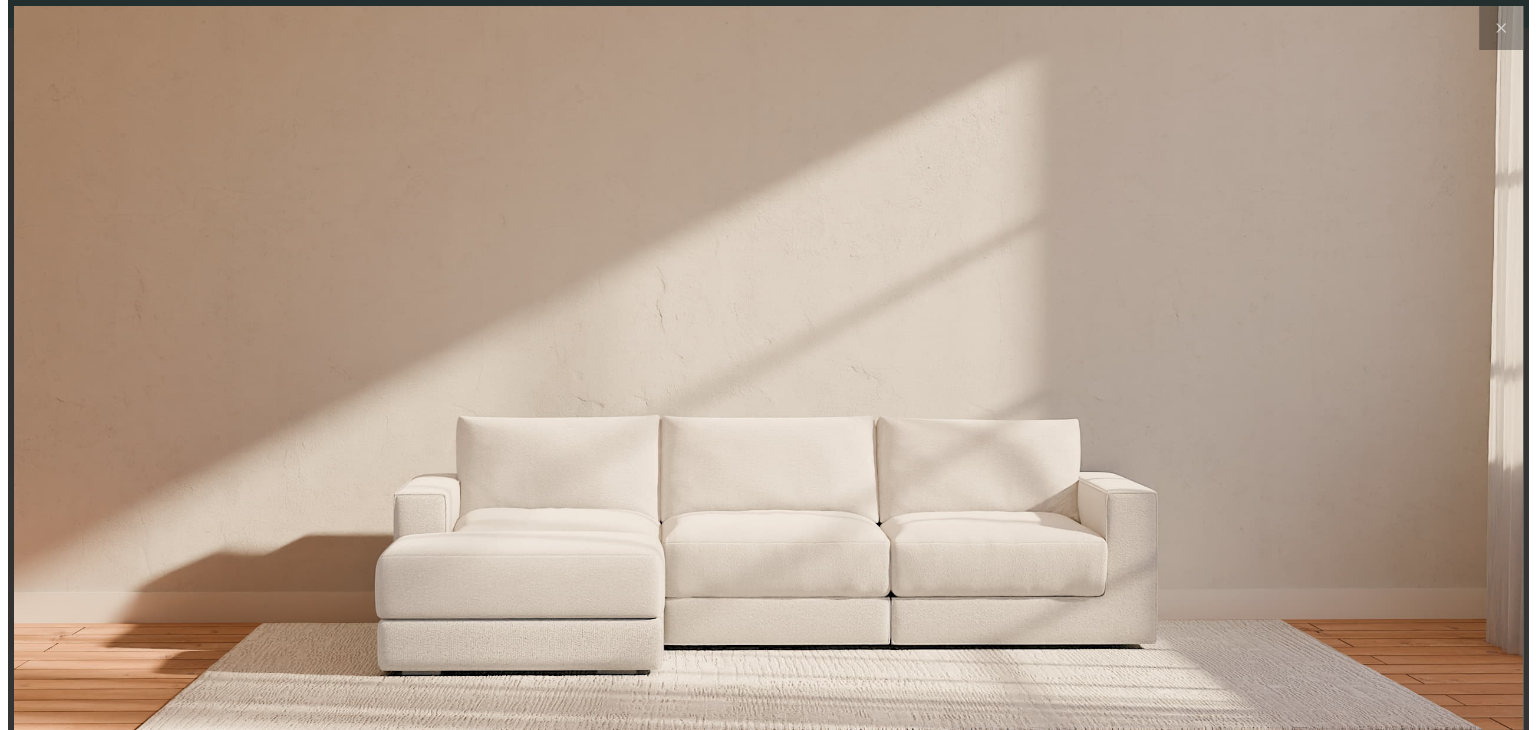 scroll, scrollTop: 16, scrollLeft: 16, axis: both 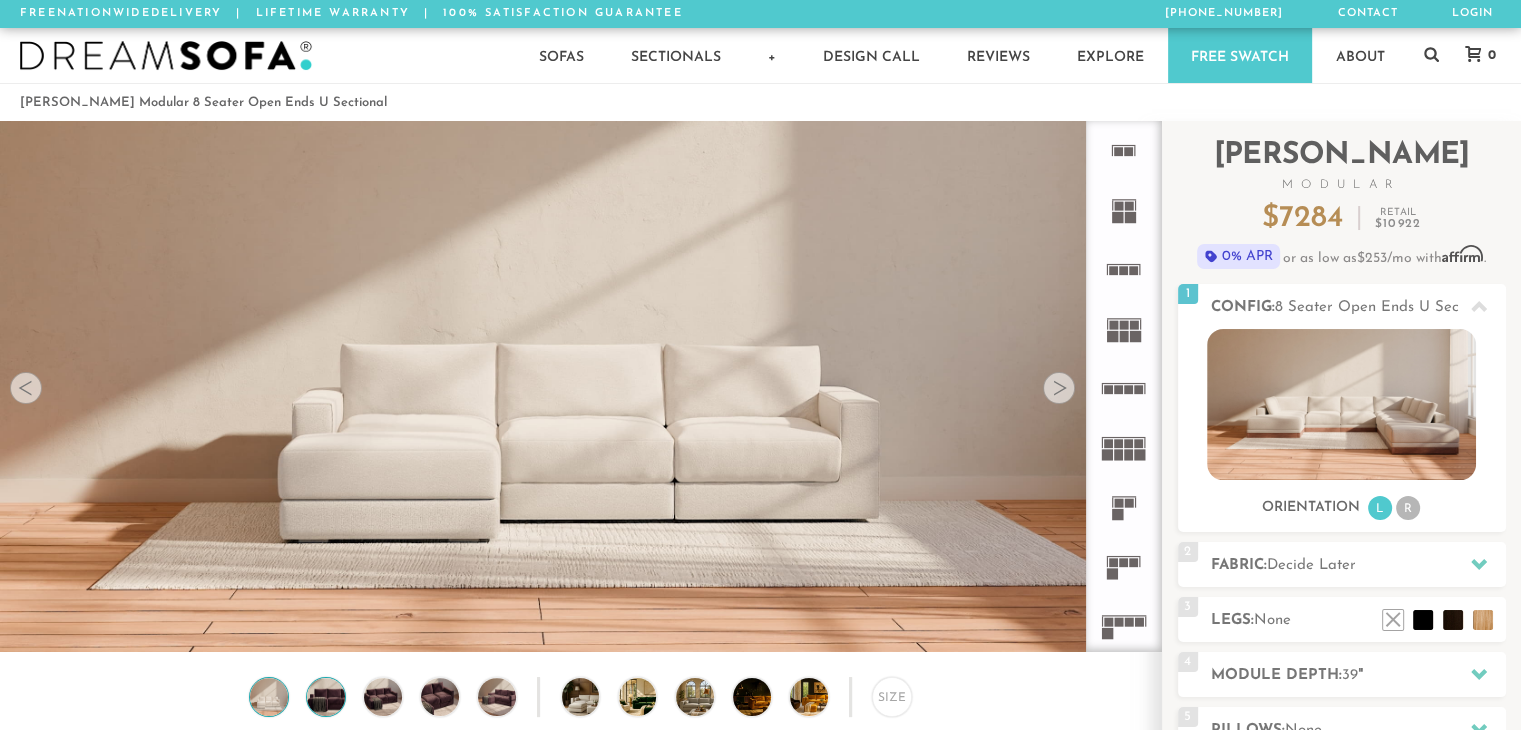click at bounding box center (325, 697) 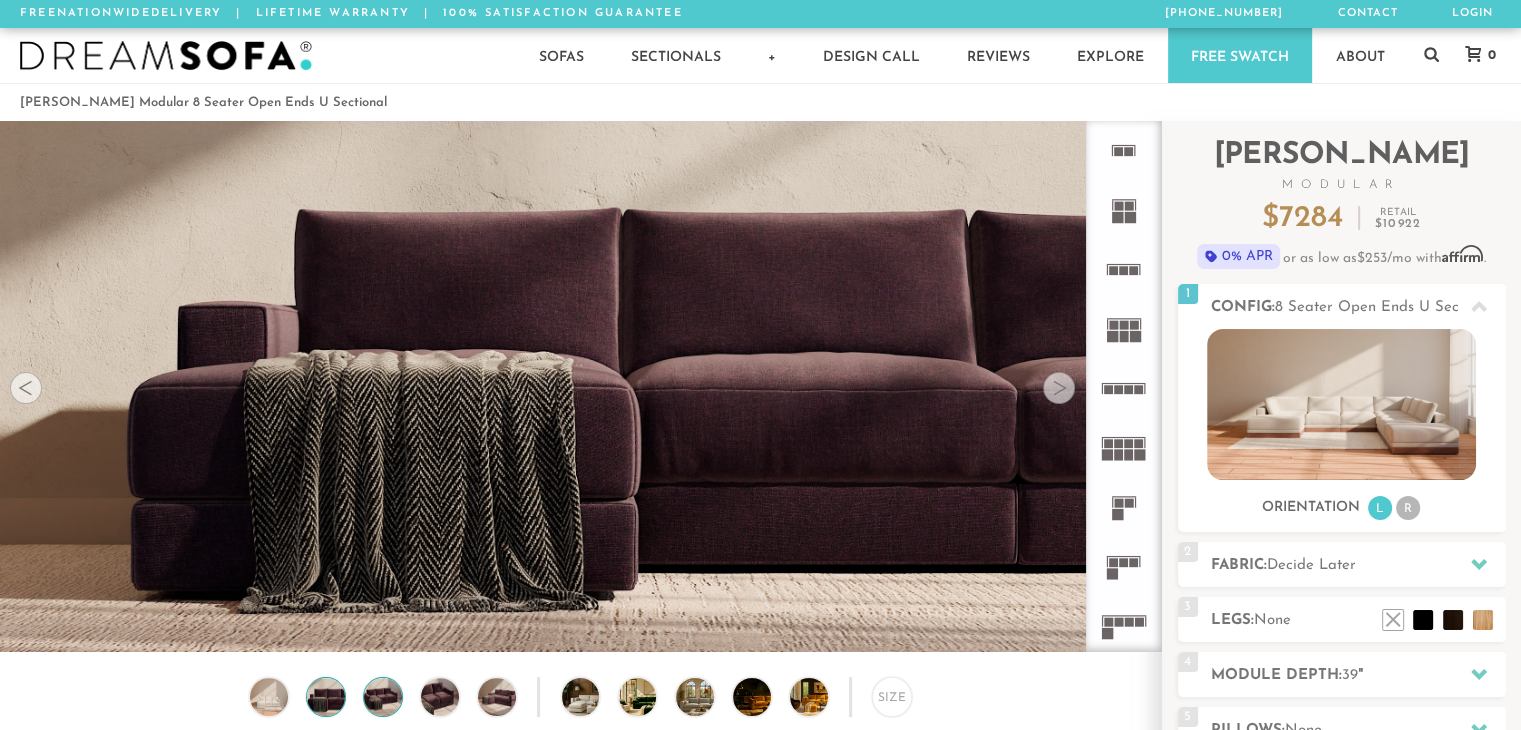 click at bounding box center [382, 697] 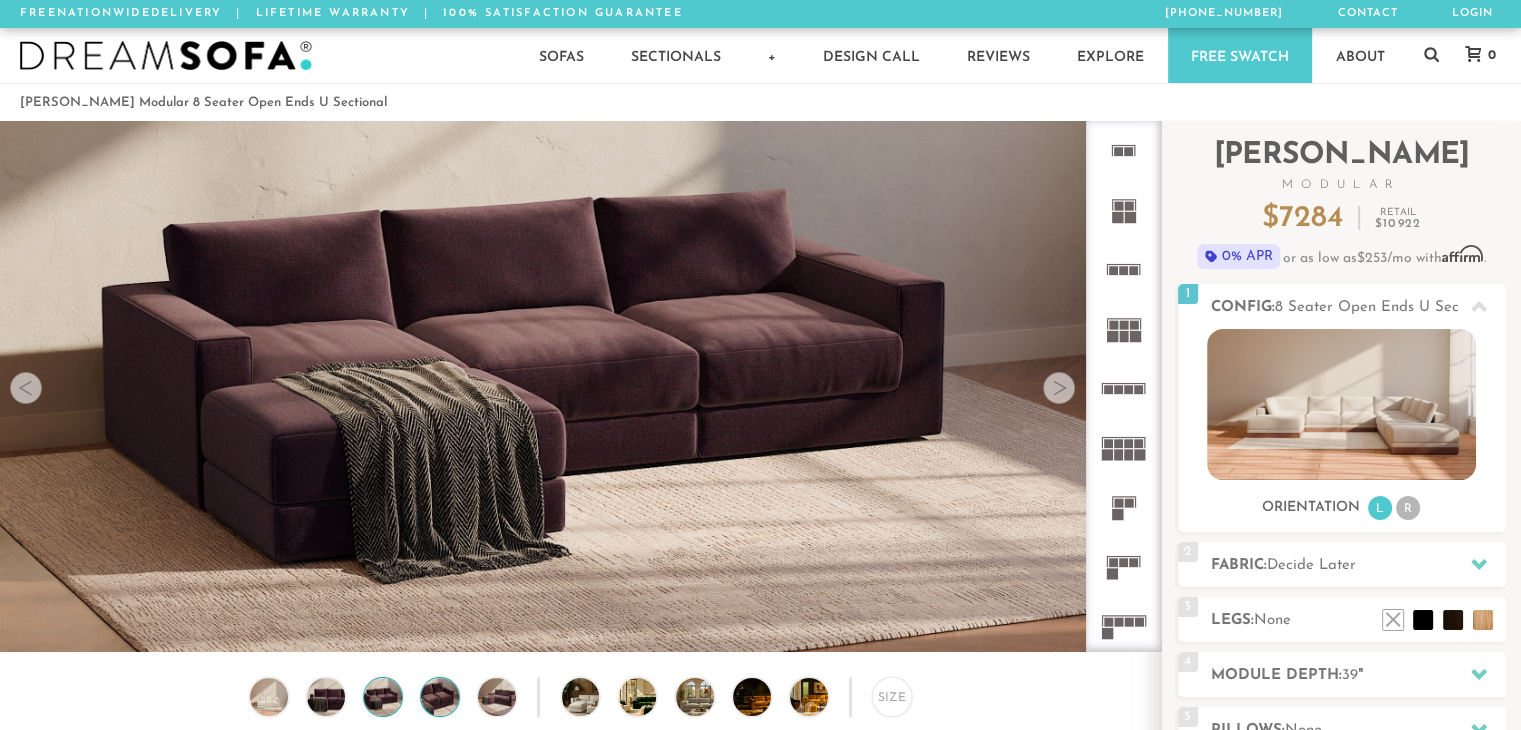 click at bounding box center [439, 697] 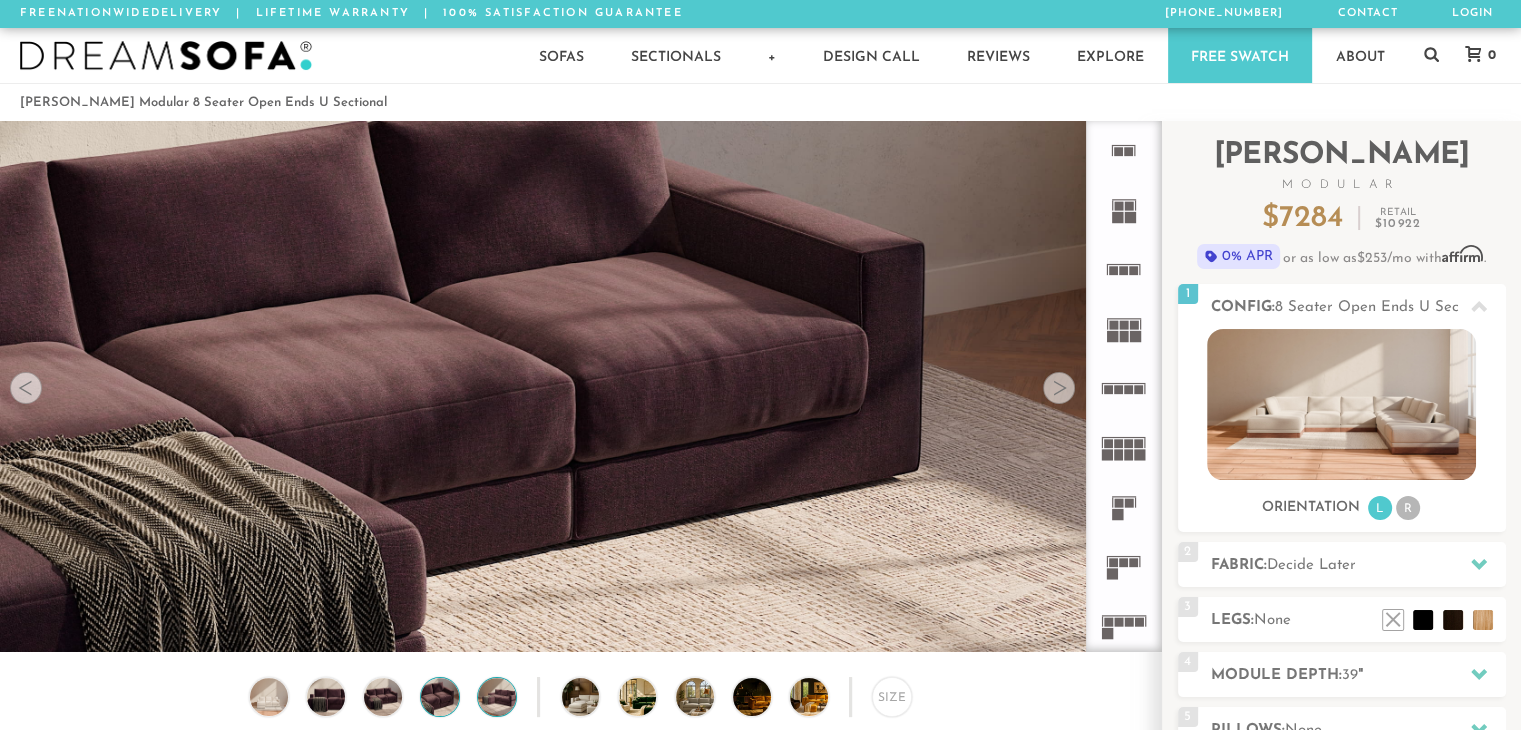 click at bounding box center (497, 697) 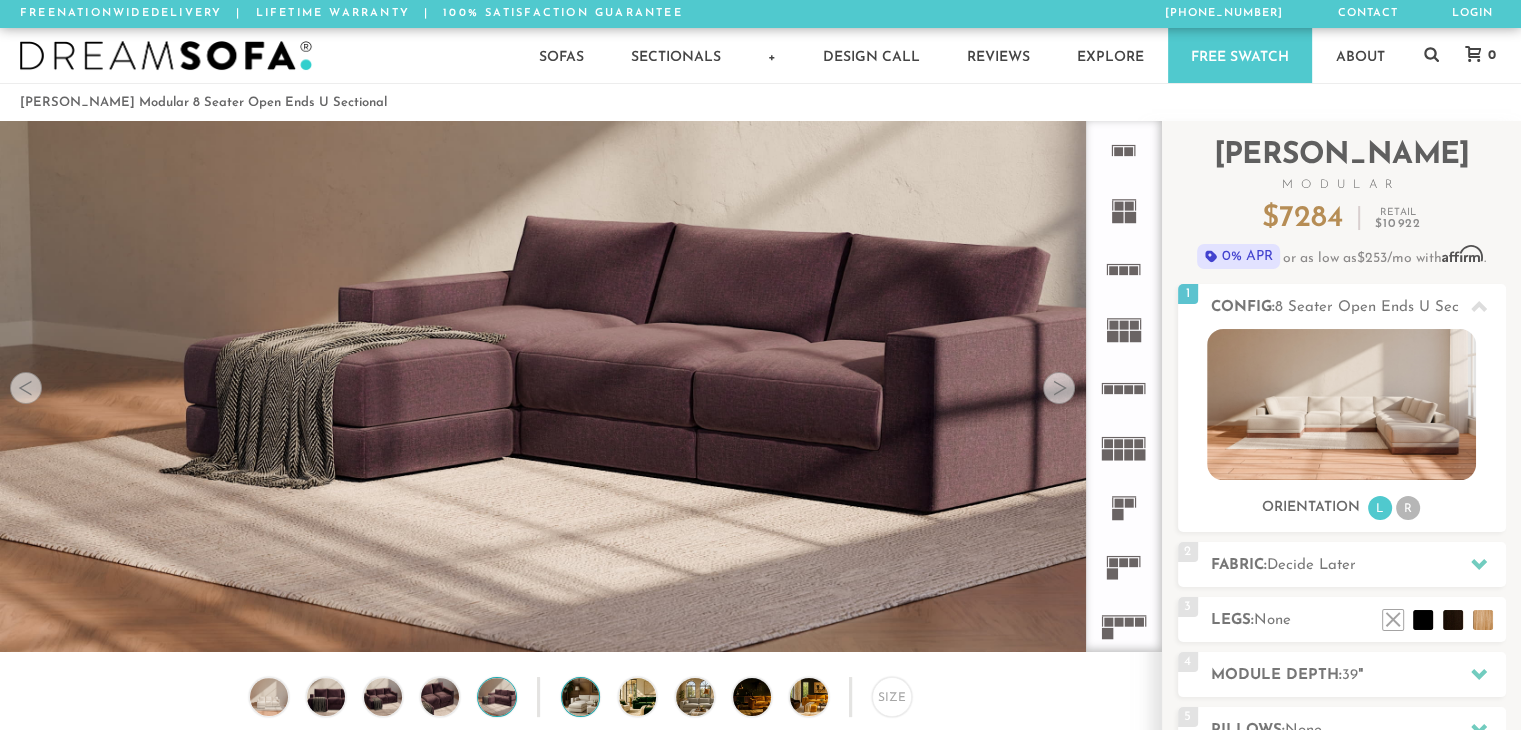 click at bounding box center [595, 697] 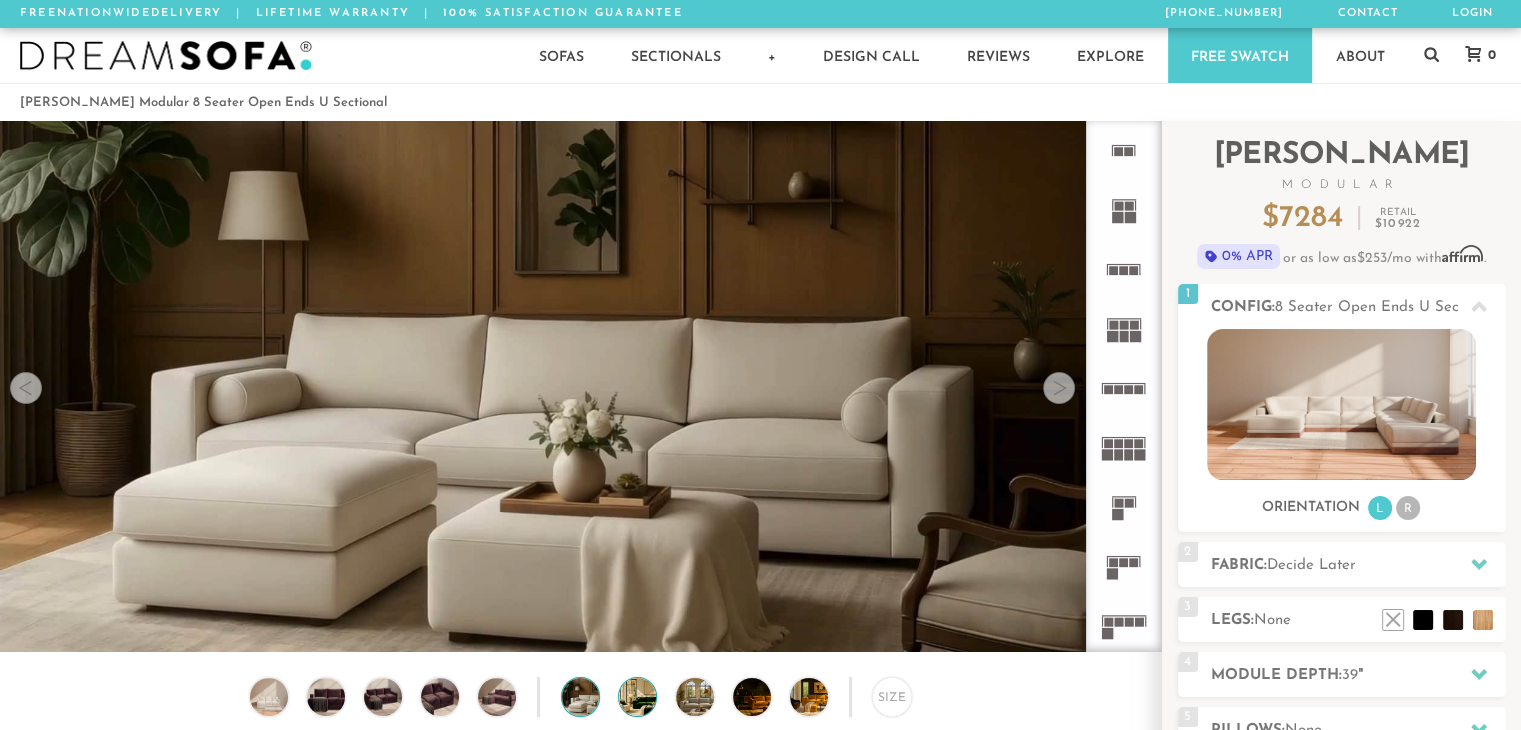 click at bounding box center (652, 697) 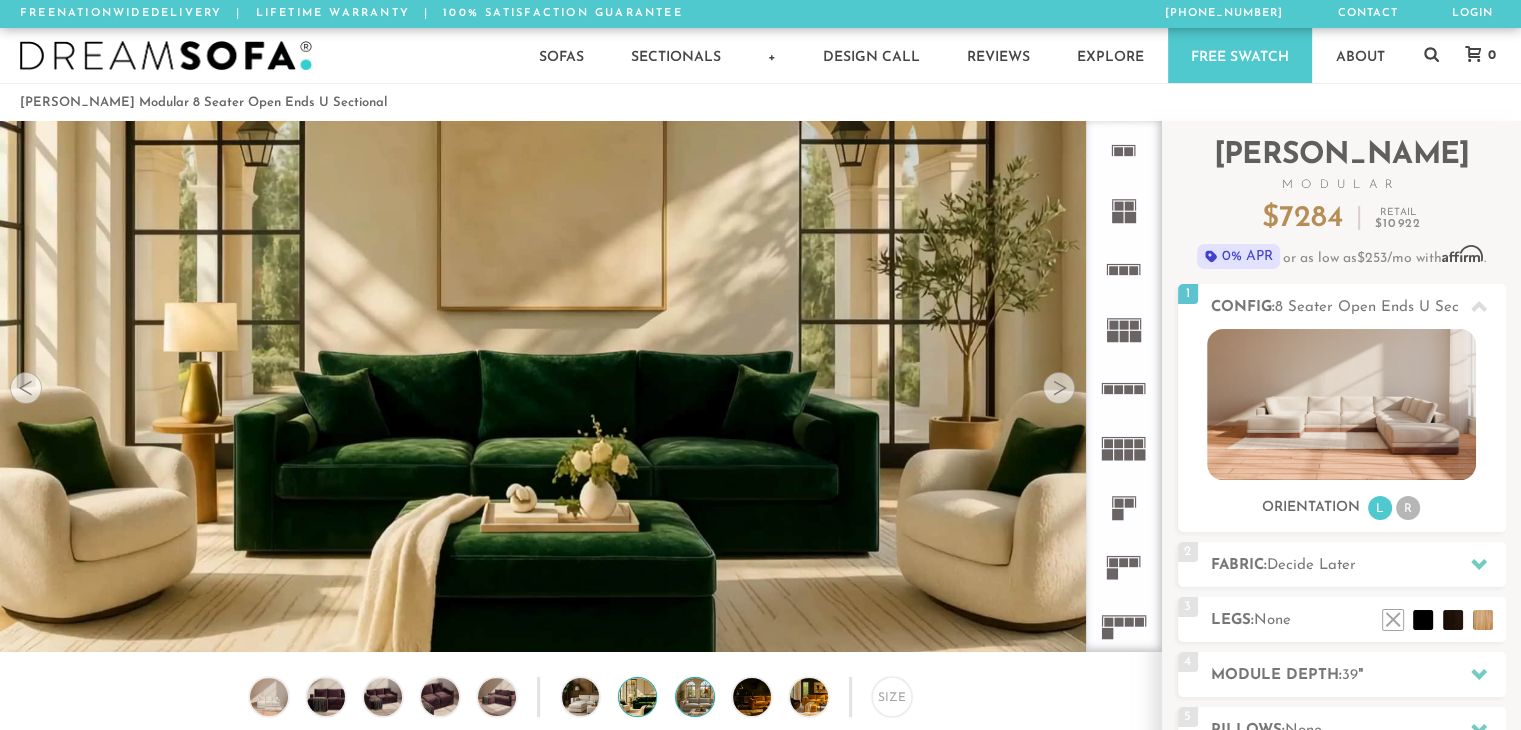 click at bounding box center (709, 697) 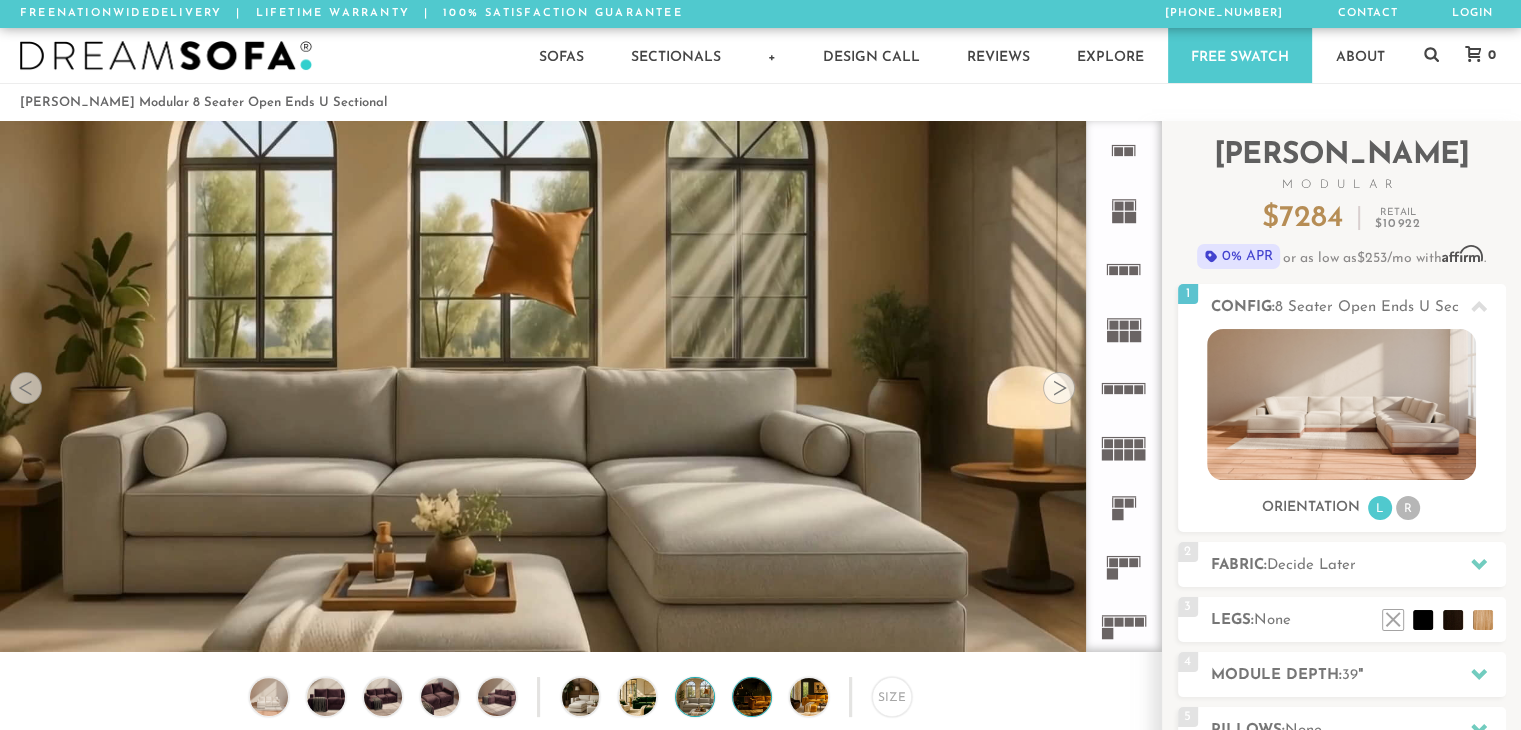 click at bounding box center [766, 697] 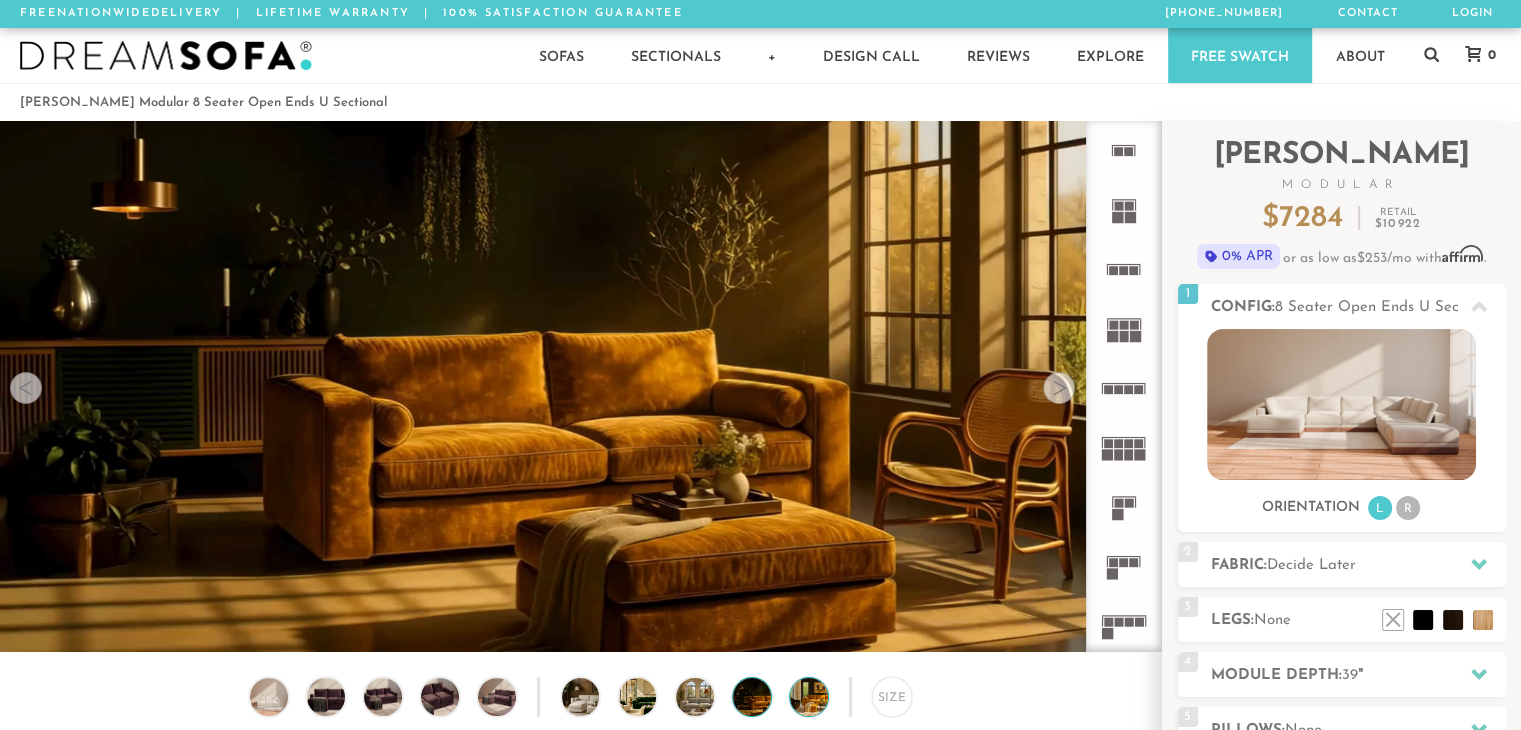 click at bounding box center [823, 697] 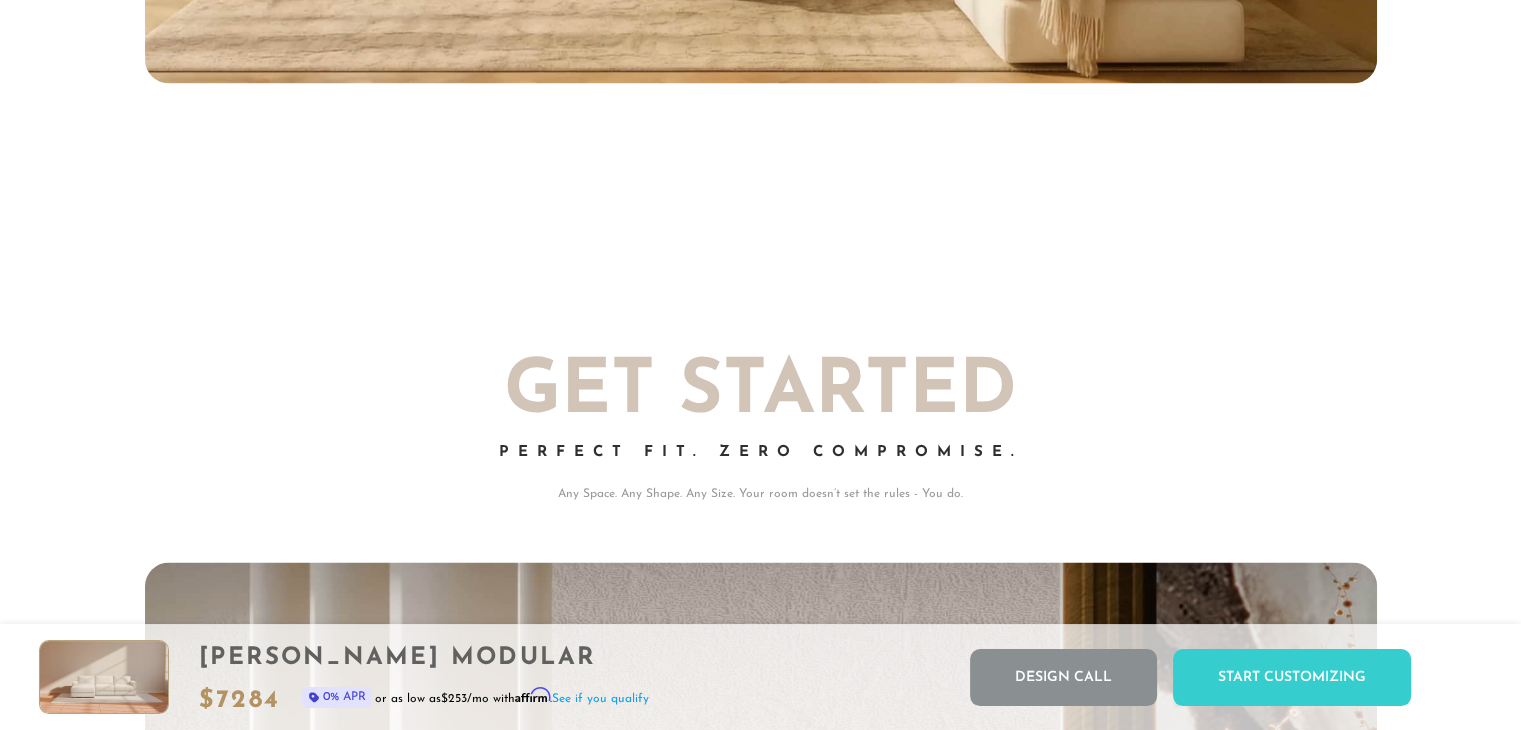 scroll, scrollTop: 3468, scrollLeft: 0, axis: vertical 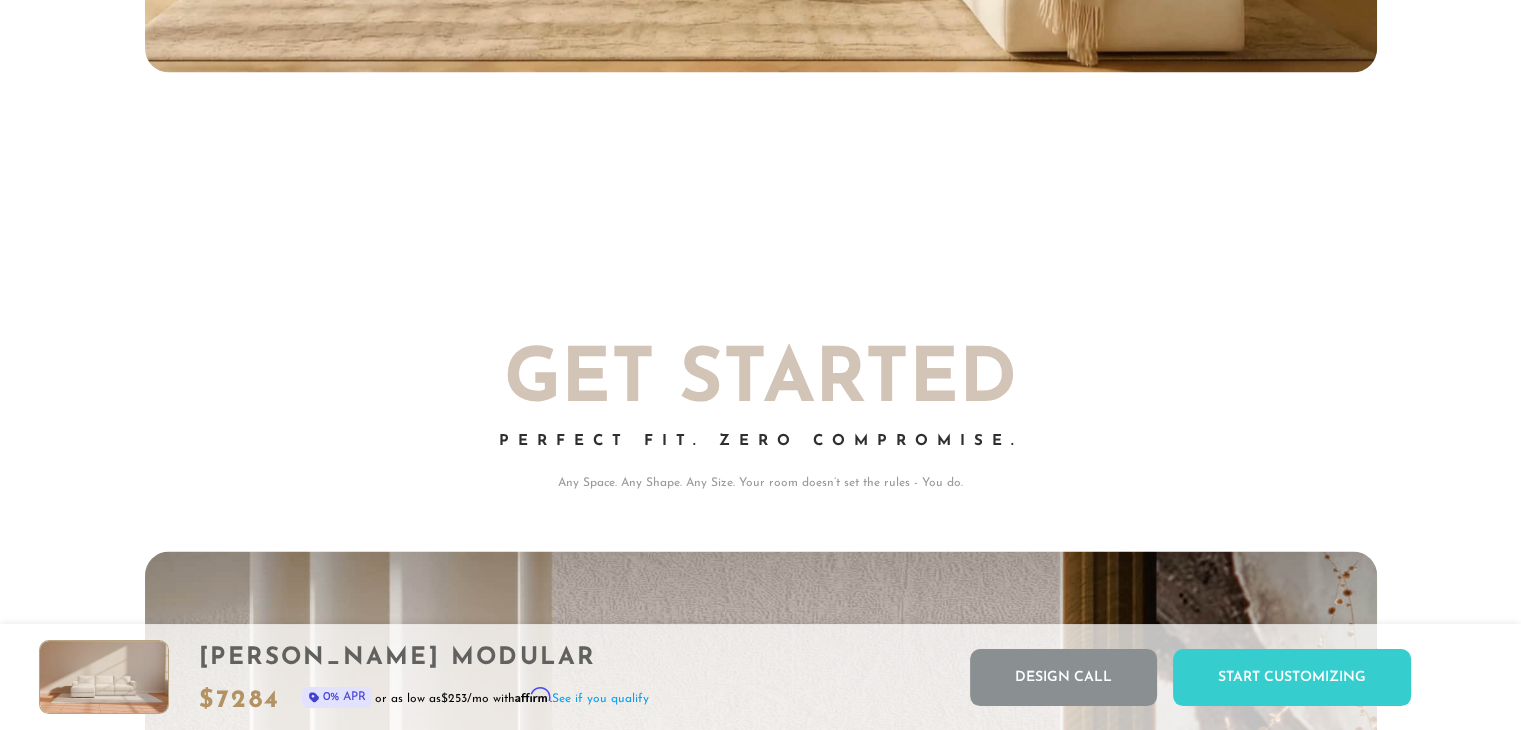 click on "[PERSON_NAME] Modular" at bounding box center [424, 658] 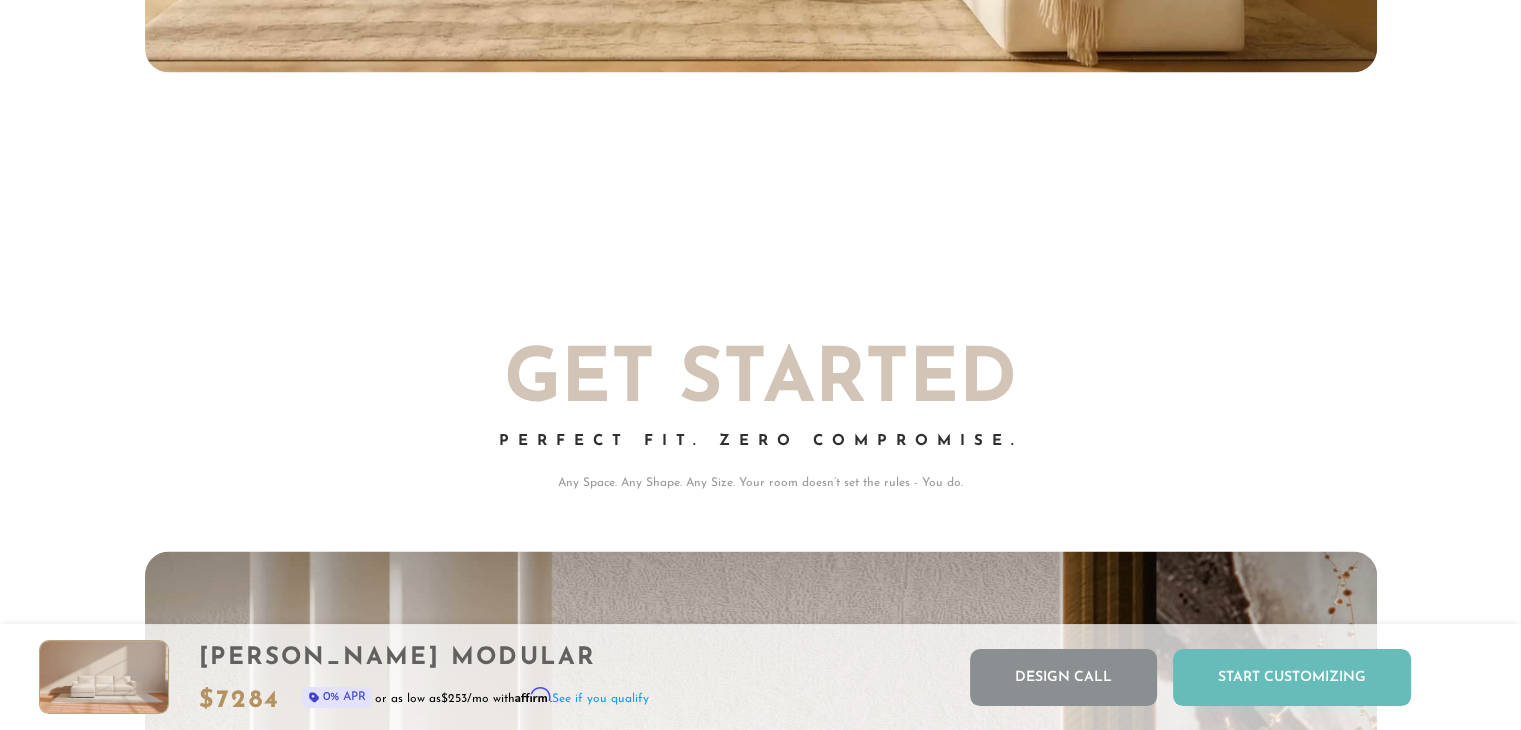 click on "Start Customizing" at bounding box center (1292, 677) 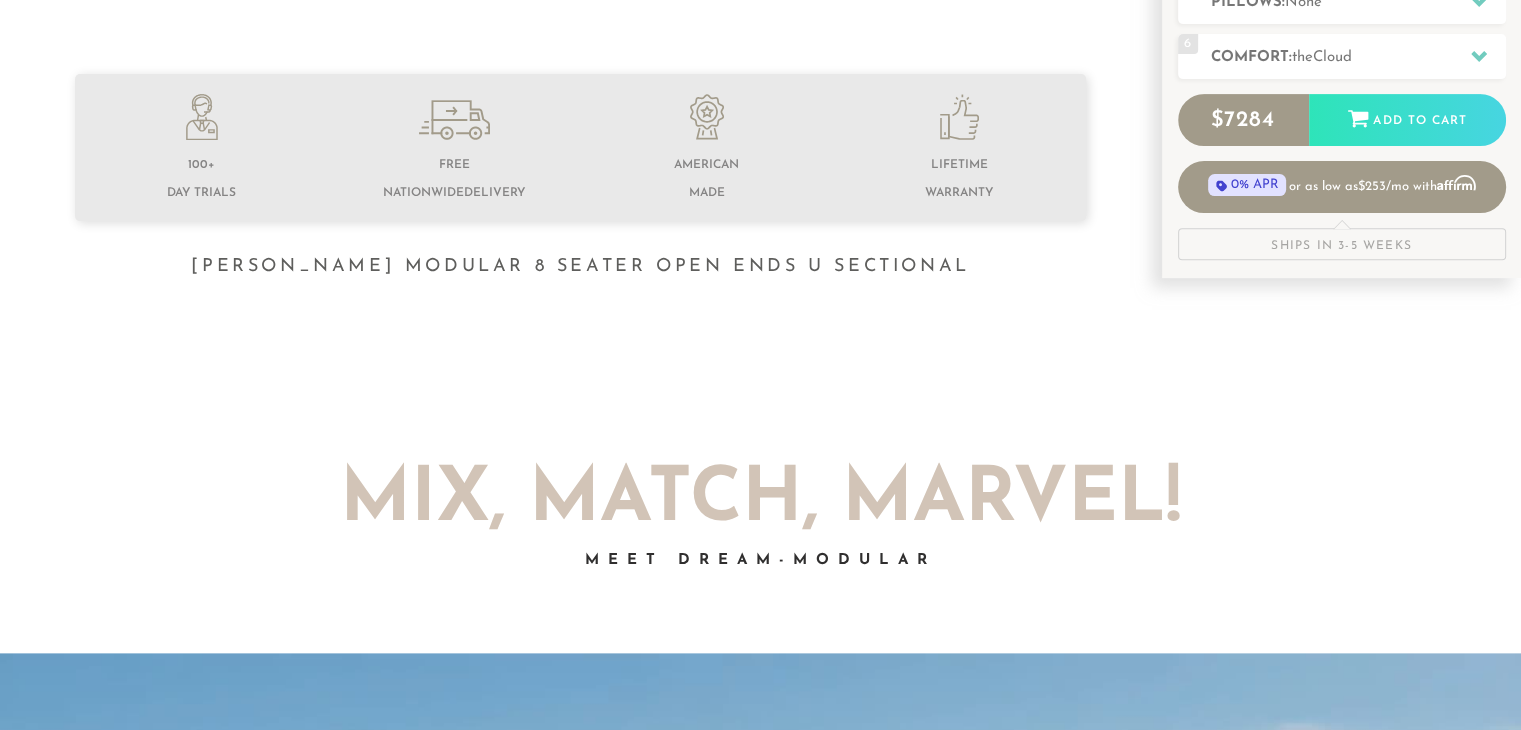 scroll, scrollTop: 0, scrollLeft: 0, axis: both 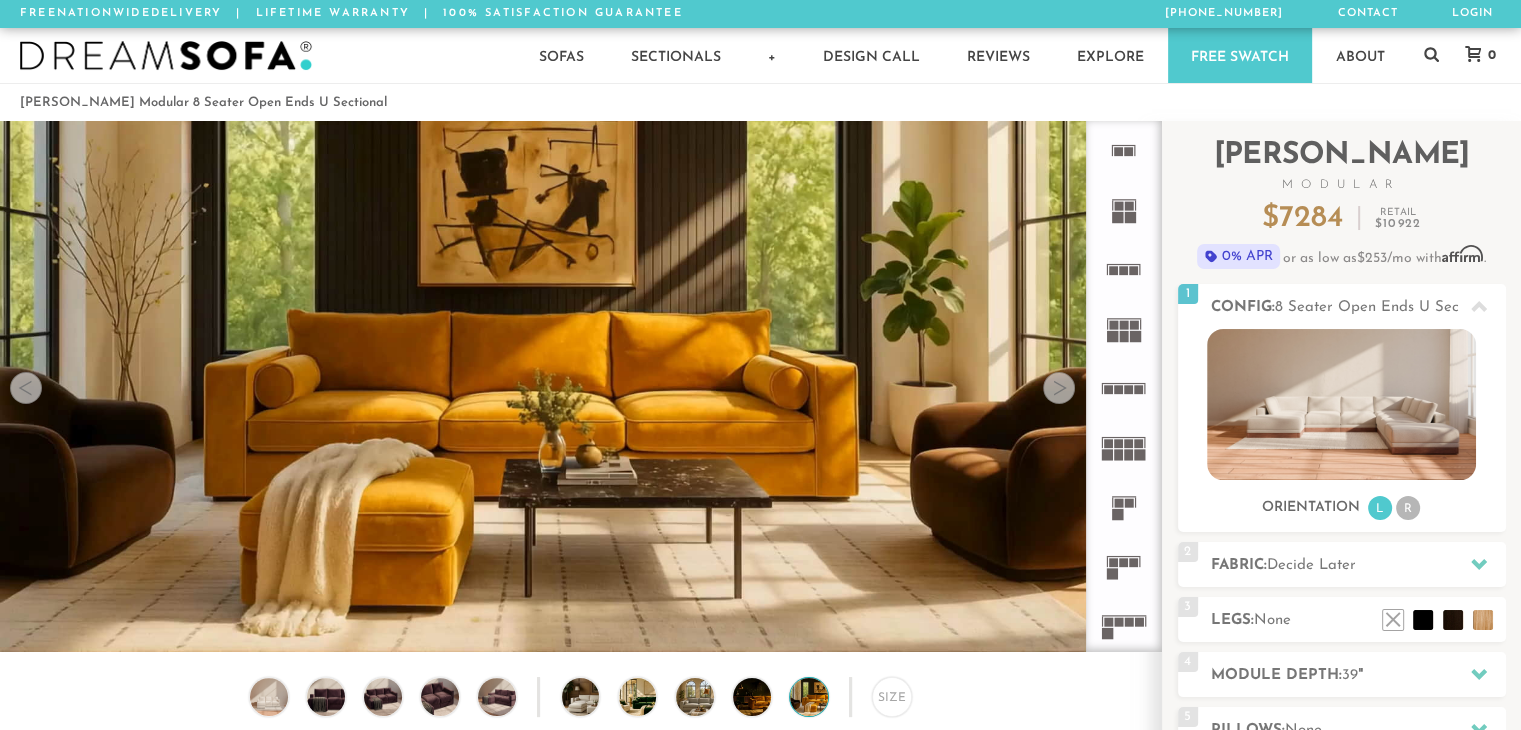 click on "Module Depth:  39 "" at bounding box center [1358, 675] 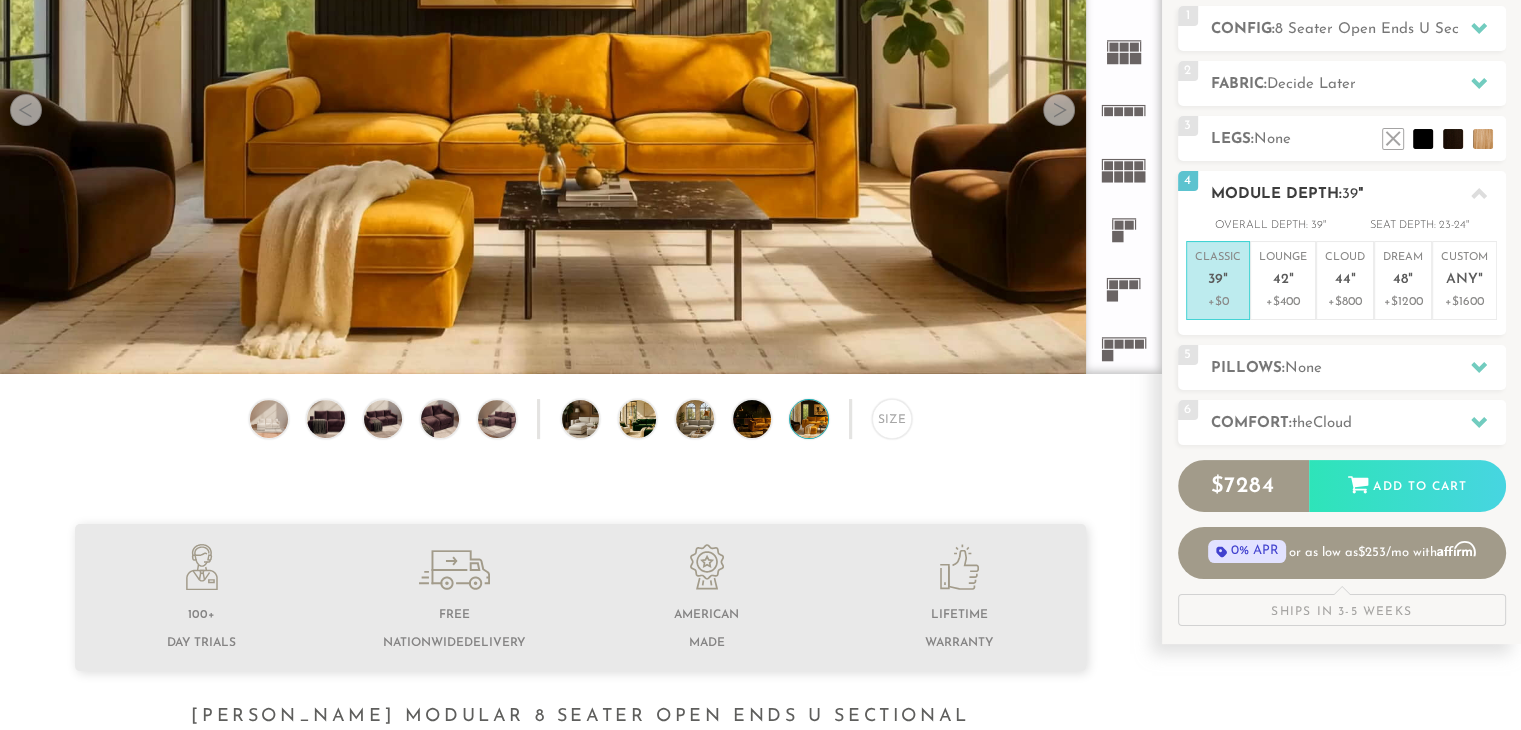 scroll, scrollTop: 280, scrollLeft: 0, axis: vertical 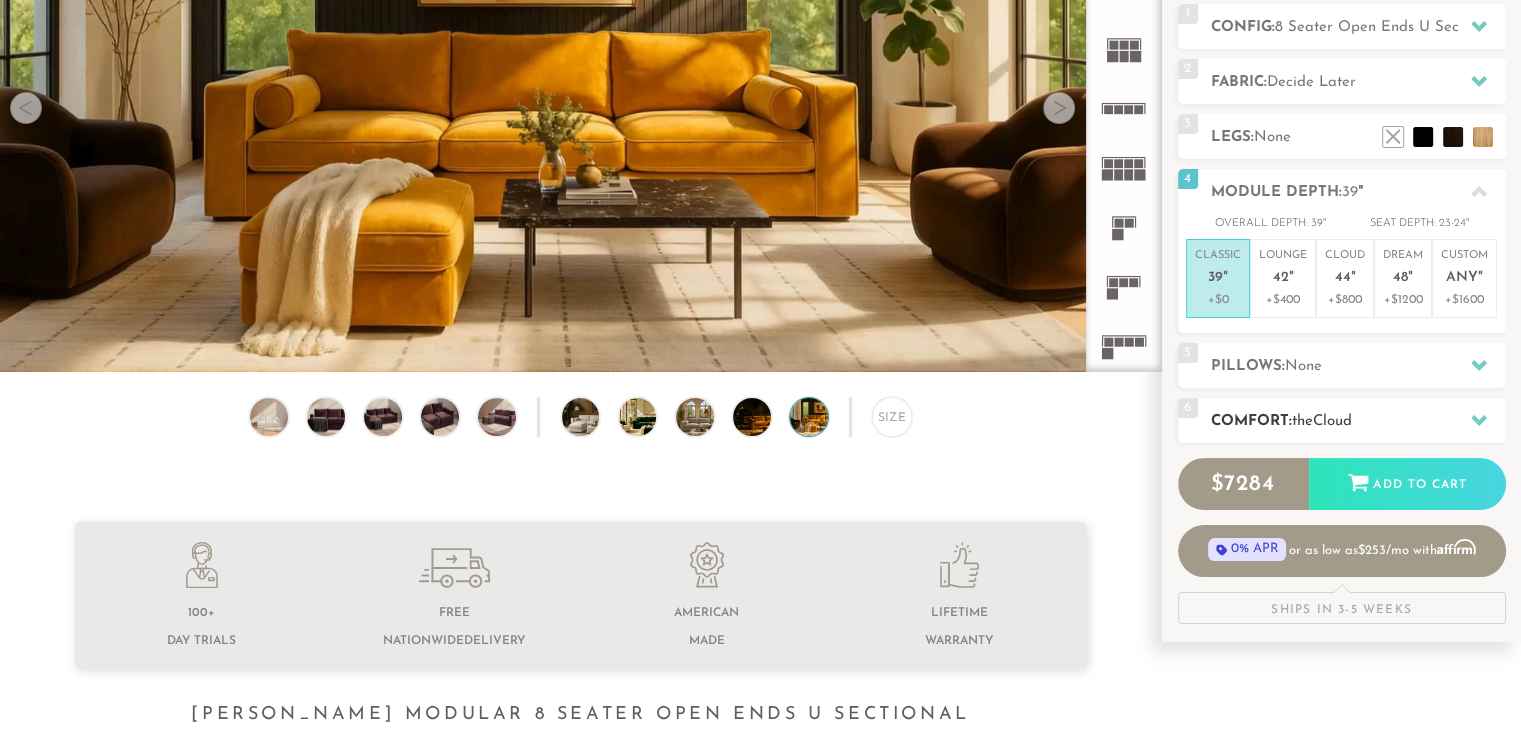 click 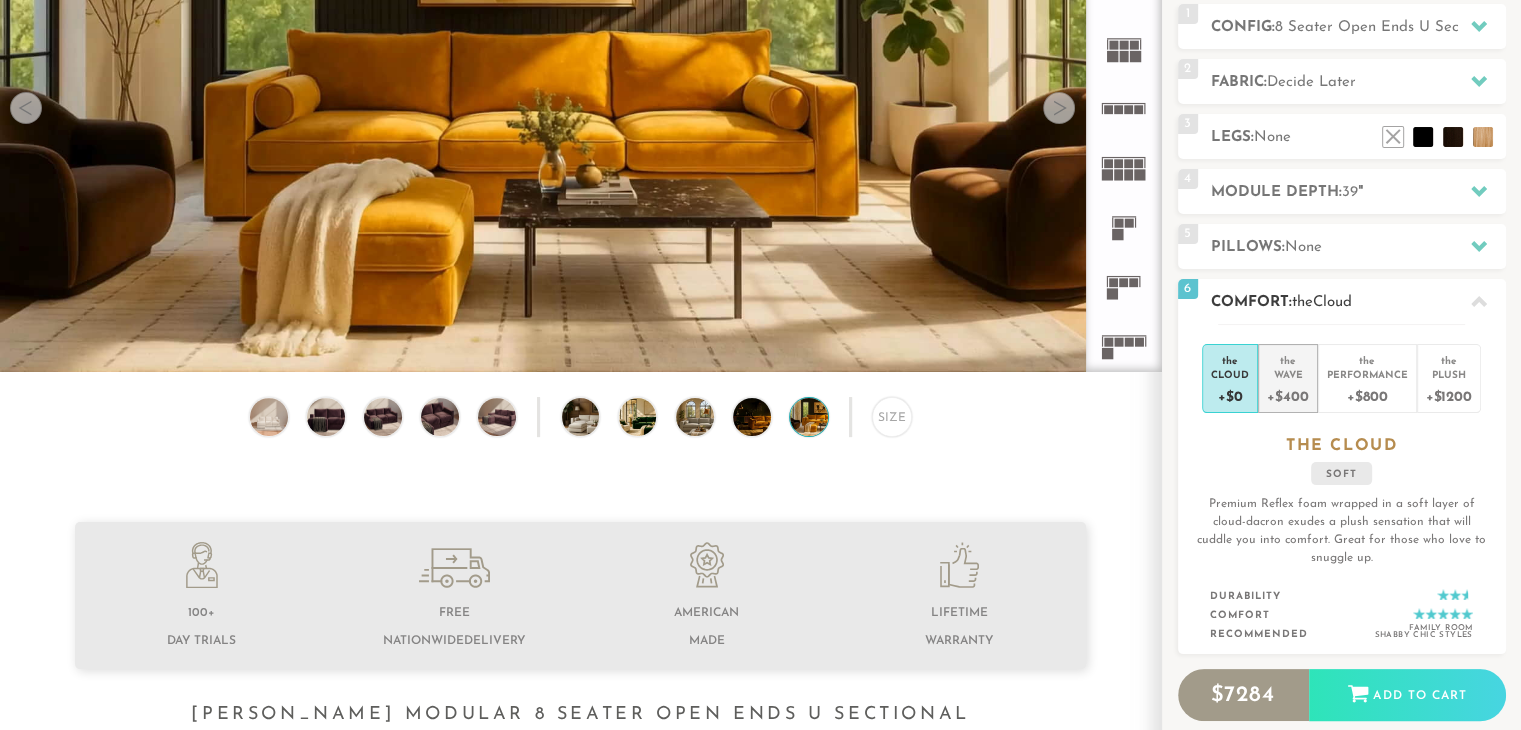 click on "Wave" at bounding box center [1287, 374] 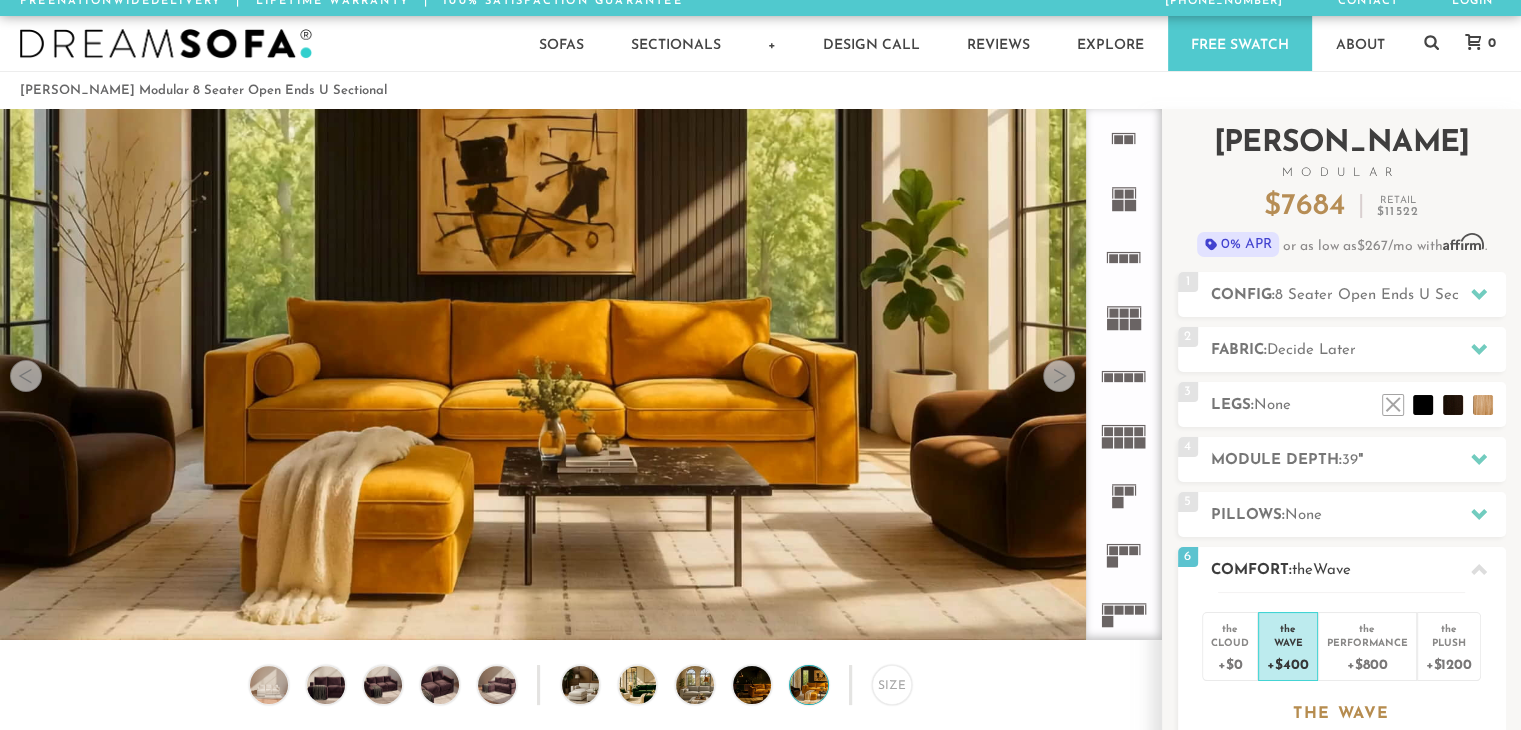 scroll, scrollTop: 8, scrollLeft: 0, axis: vertical 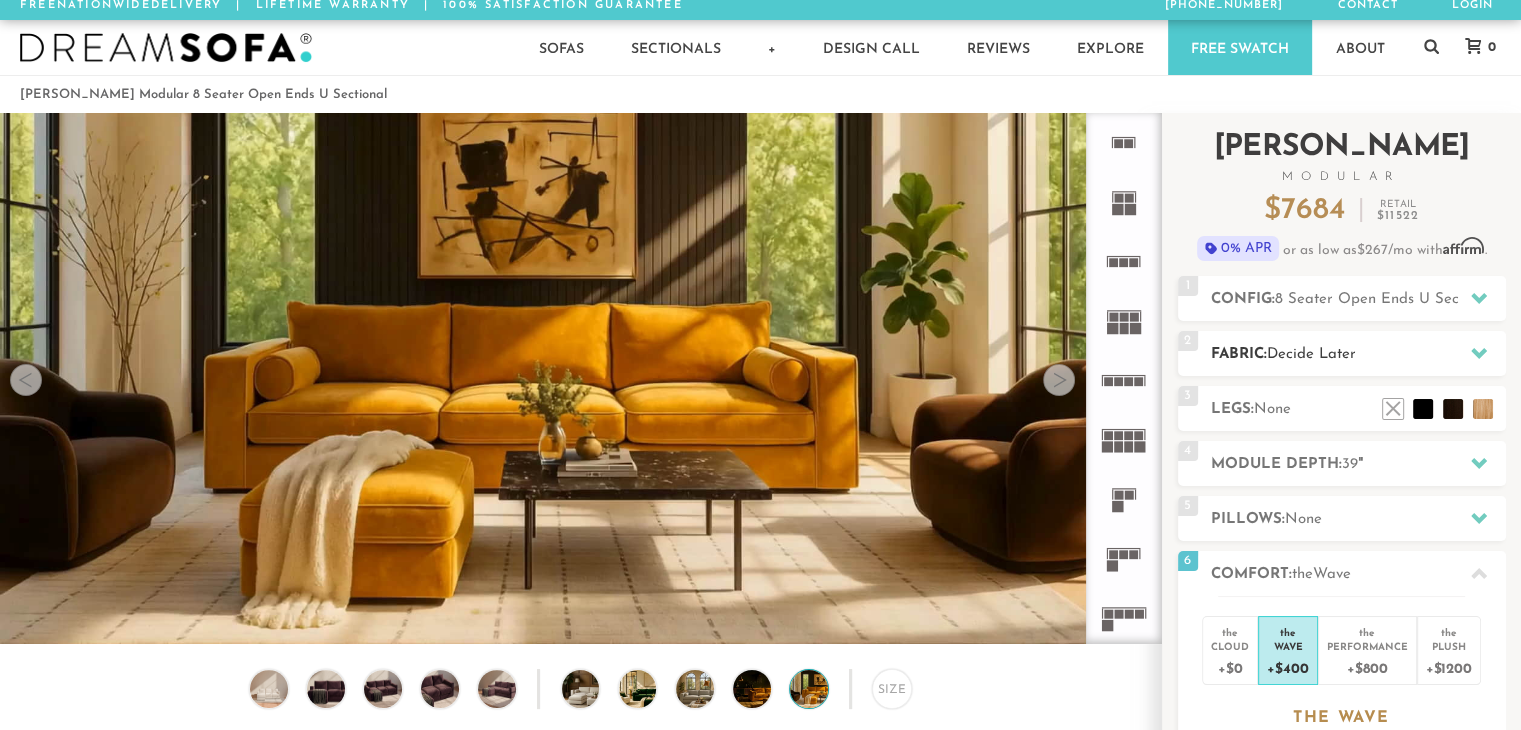 click 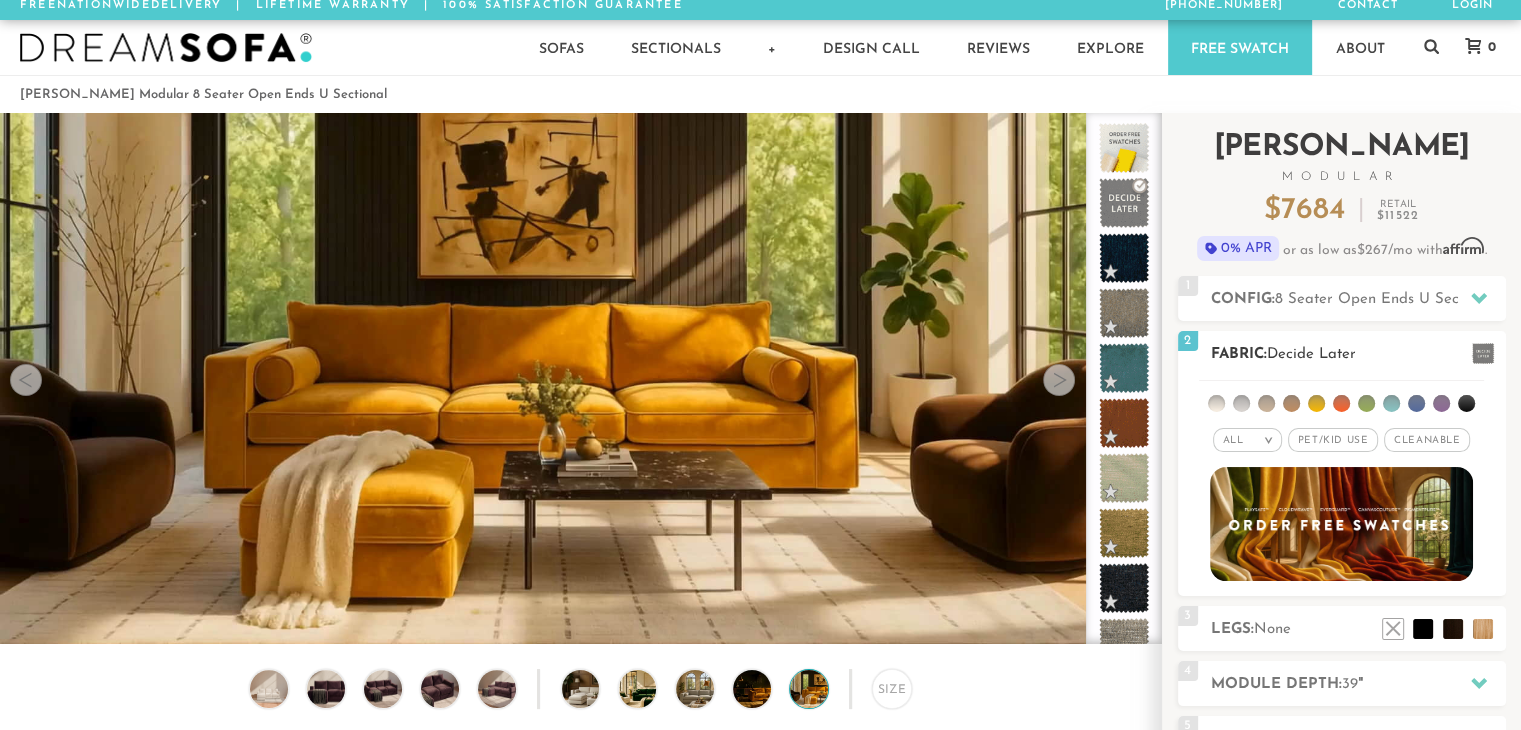 click on "Pet/Kid Use x" at bounding box center (1333, 440) 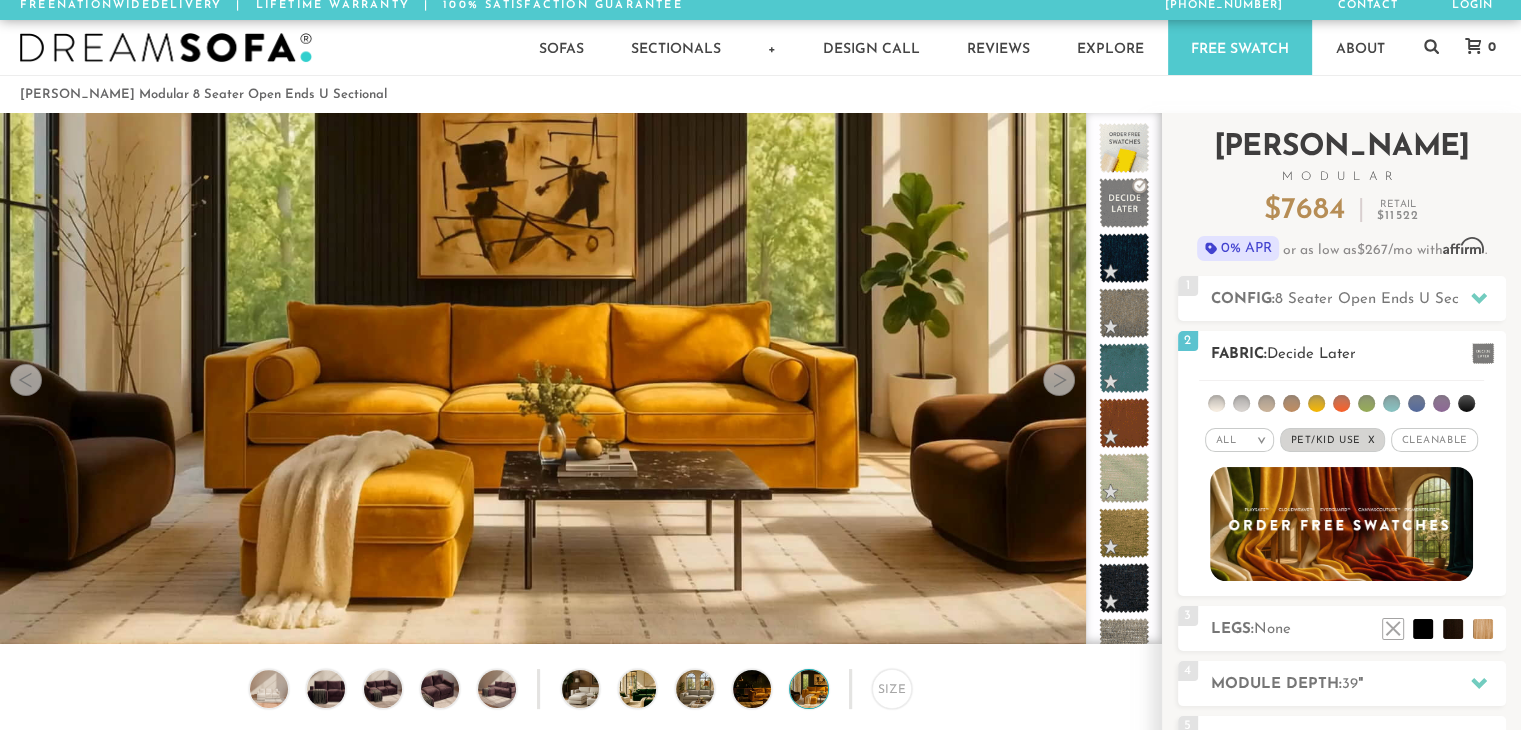 click on "Cleanable x" at bounding box center (1434, 440) 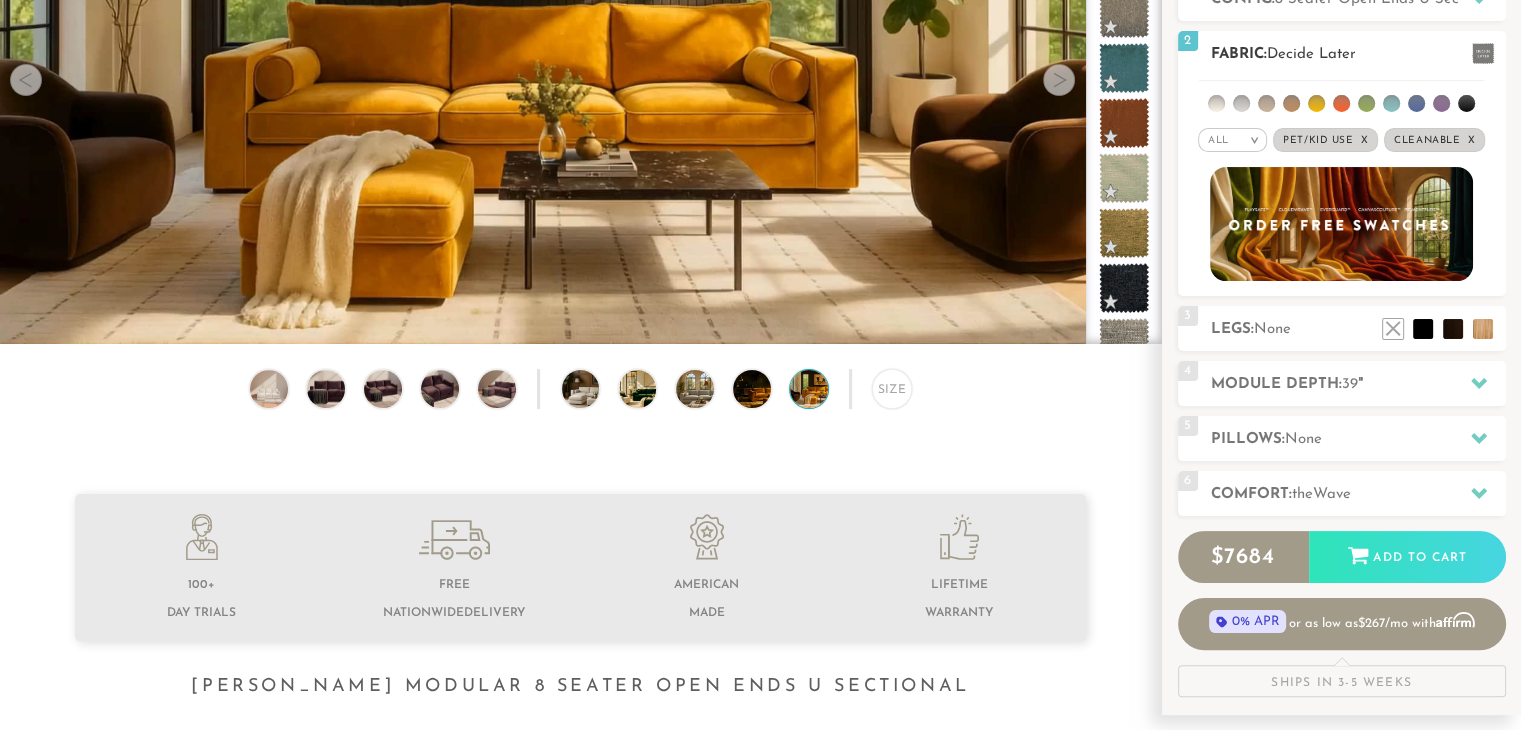 scroll, scrollTop: 324, scrollLeft: 0, axis: vertical 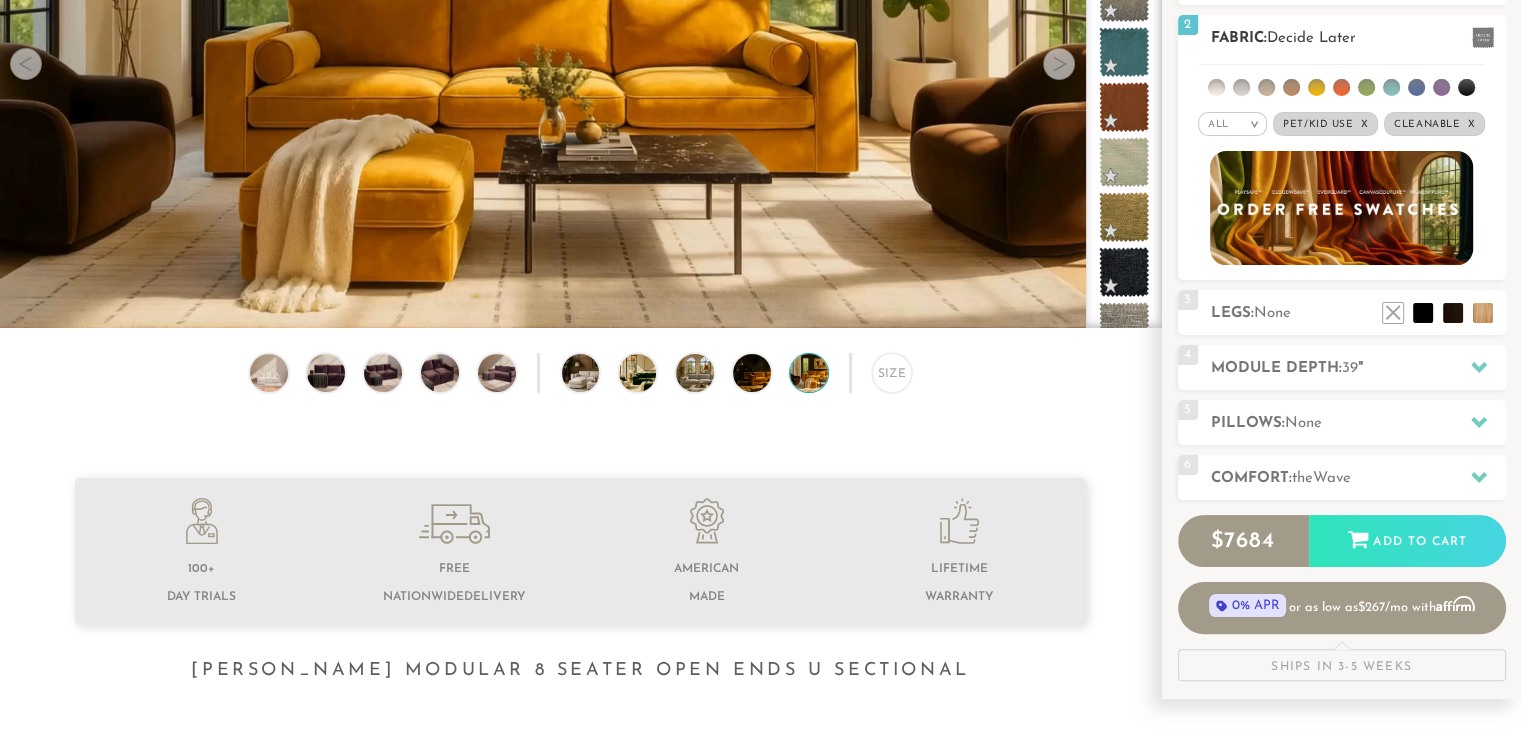 click at bounding box center [1341, 208] 